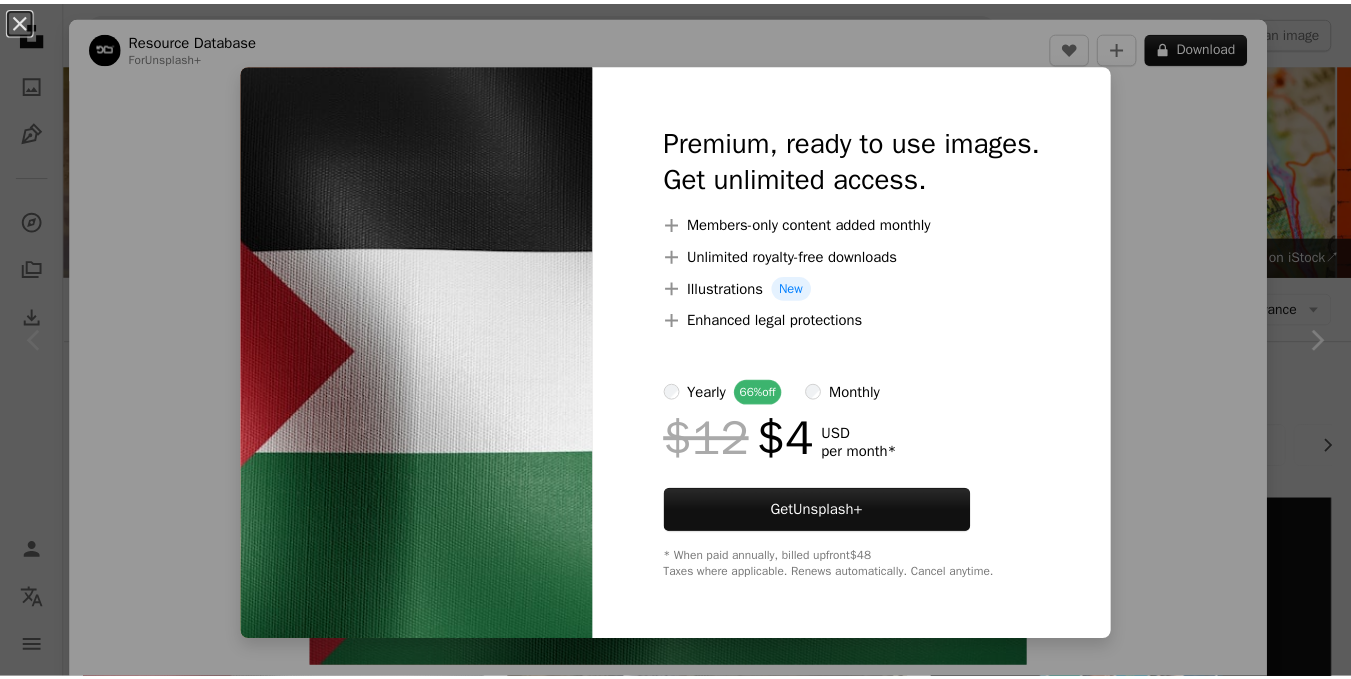 scroll, scrollTop: 262, scrollLeft: 0, axis: vertical 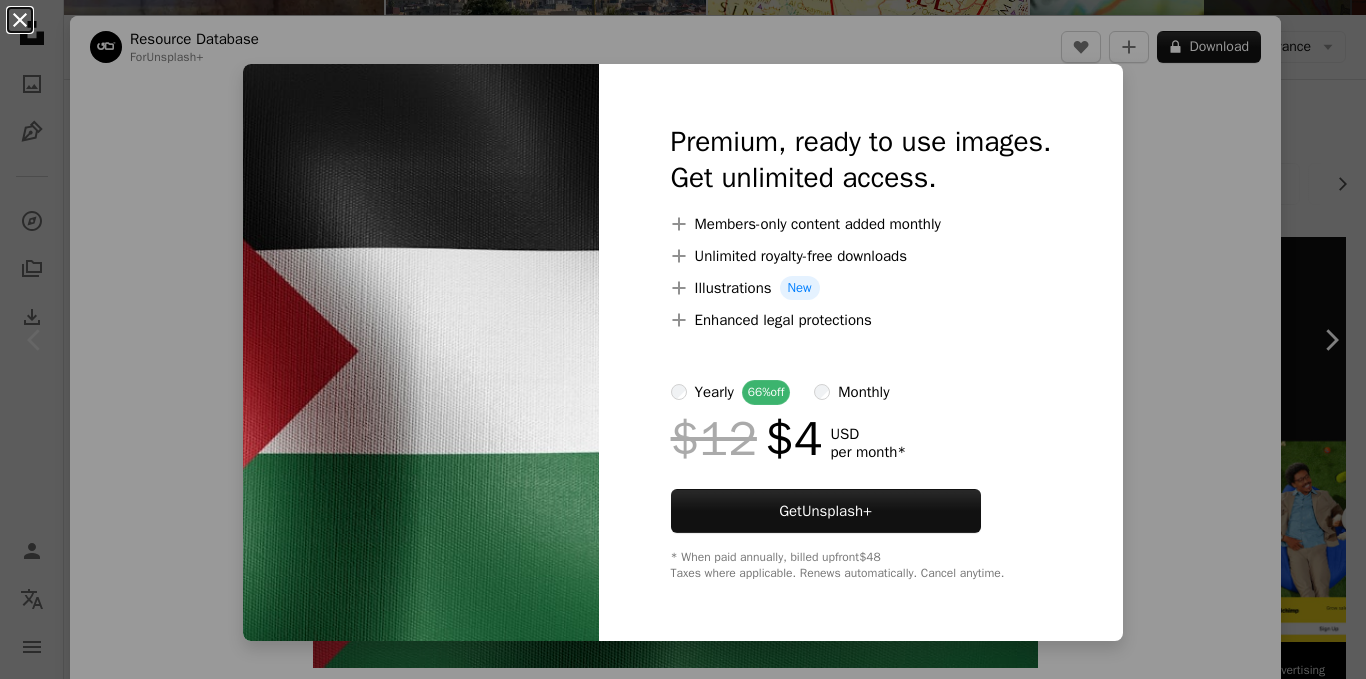 click on "An X shape" at bounding box center (20, 20) 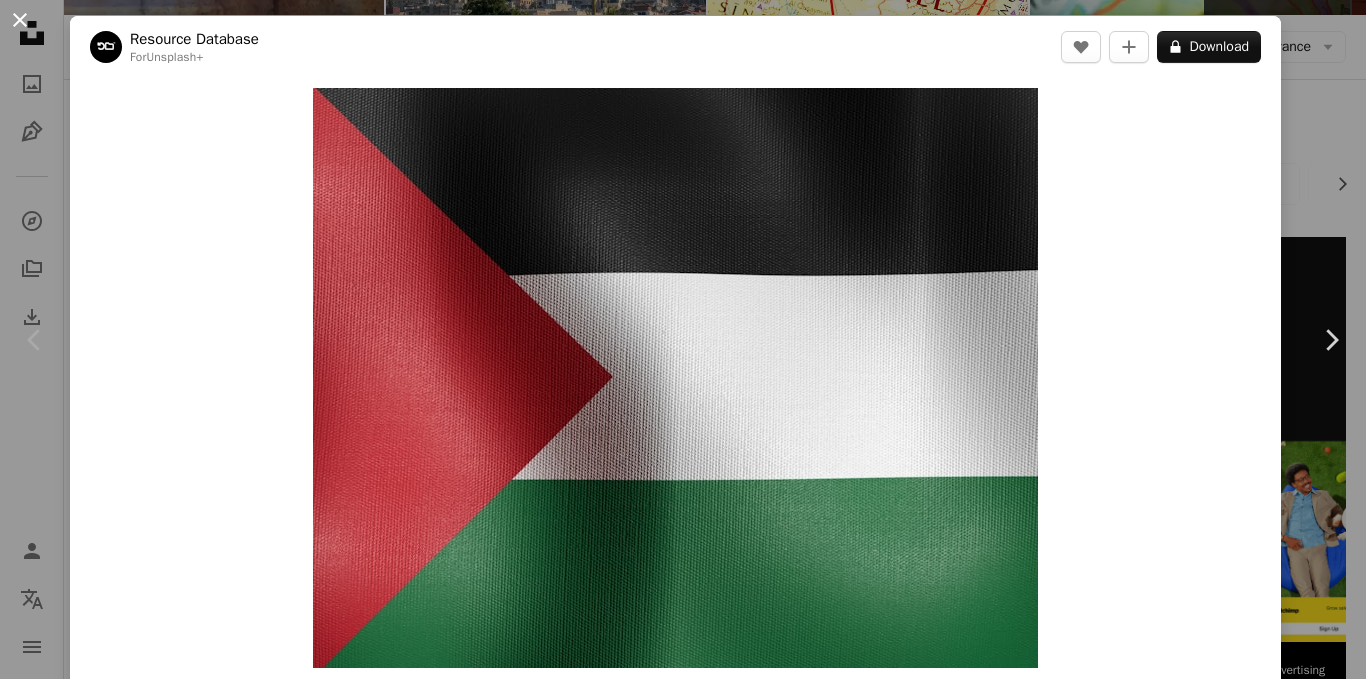 click on "An X shape" at bounding box center [20, 20] 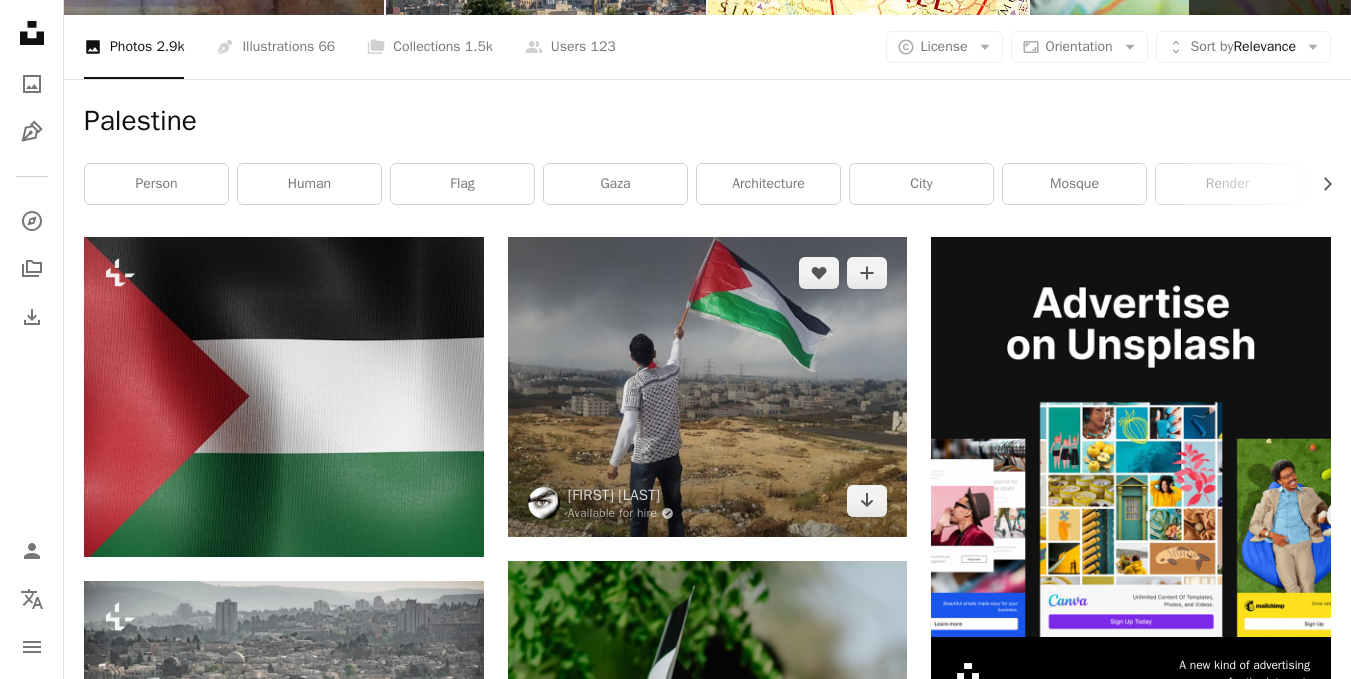 click at bounding box center (708, 387) 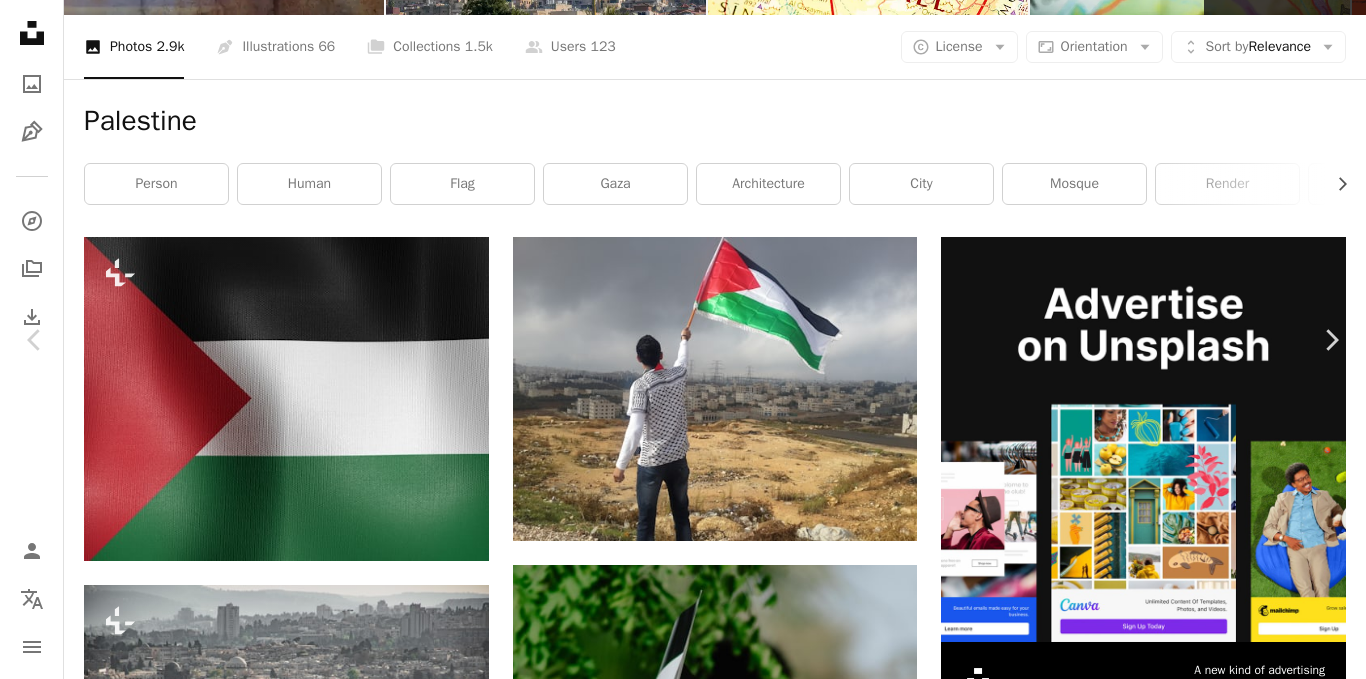 drag, startPoint x: 664, startPoint y: 380, endPoint x: 1153, endPoint y: 49, distance: 590.49304 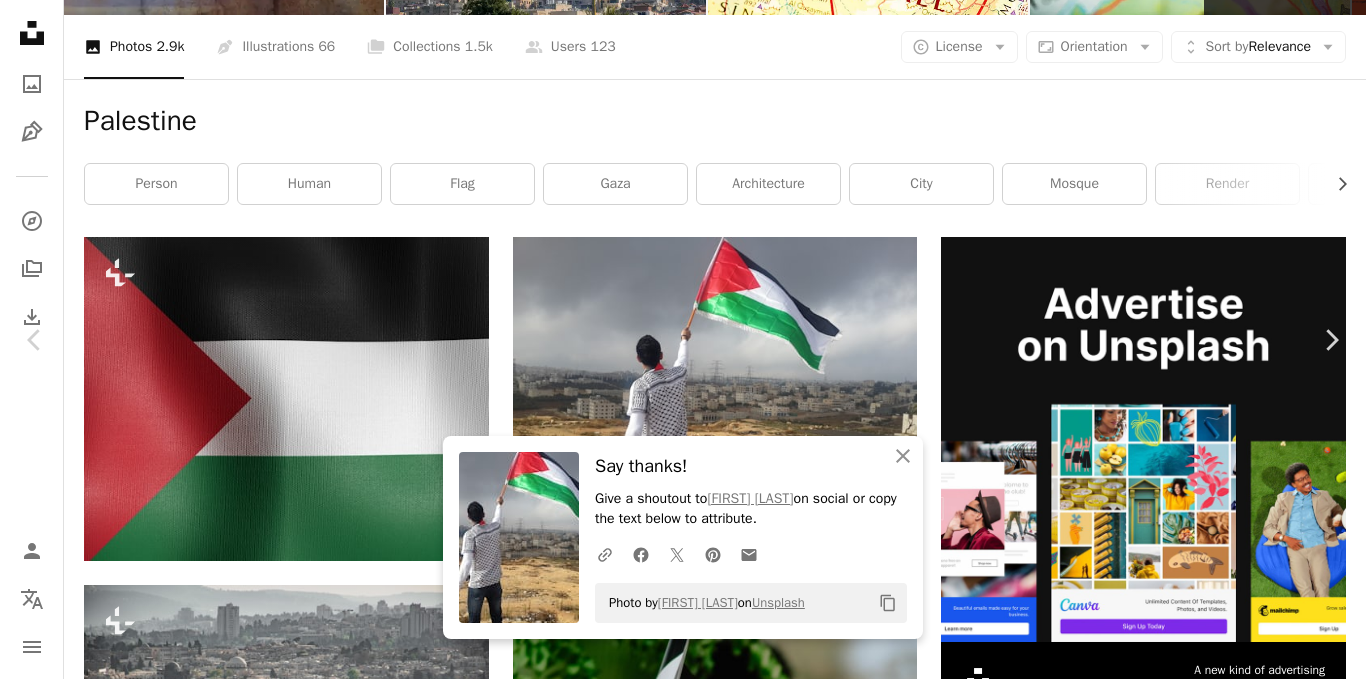 click on "An X shape" at bounding box center [20, 20] 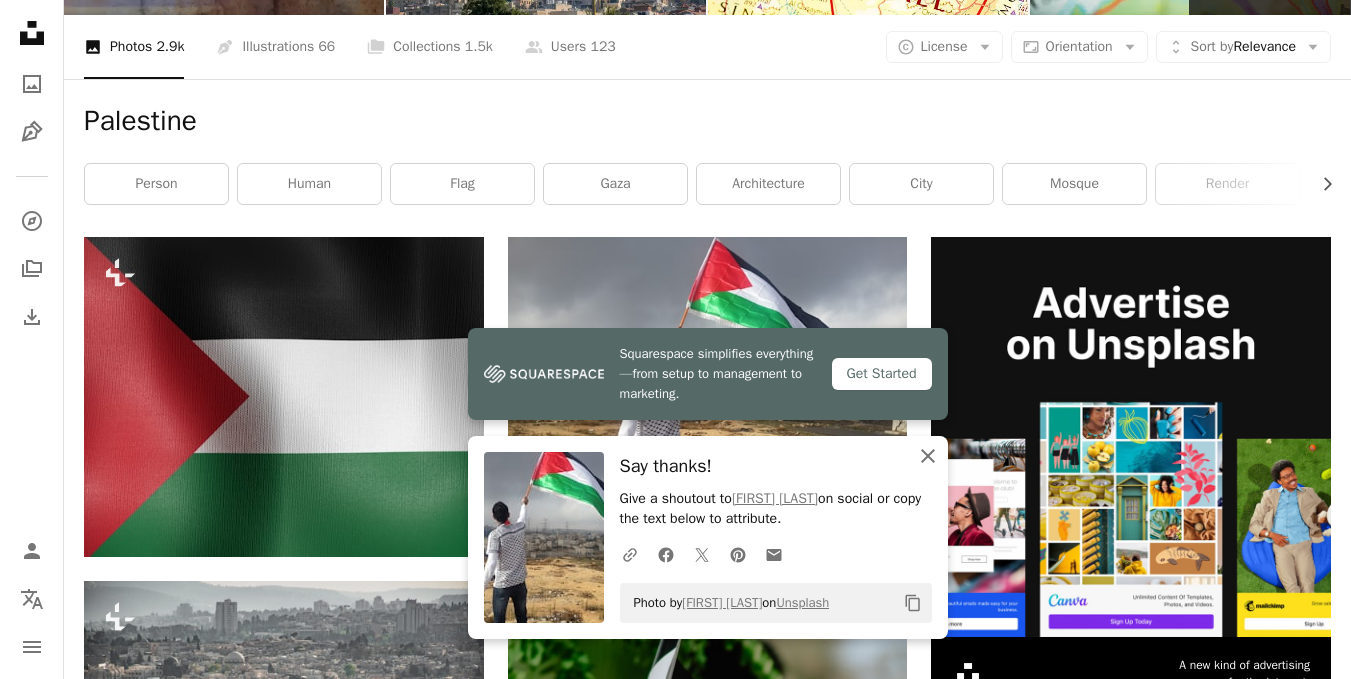 click on "An X shape" 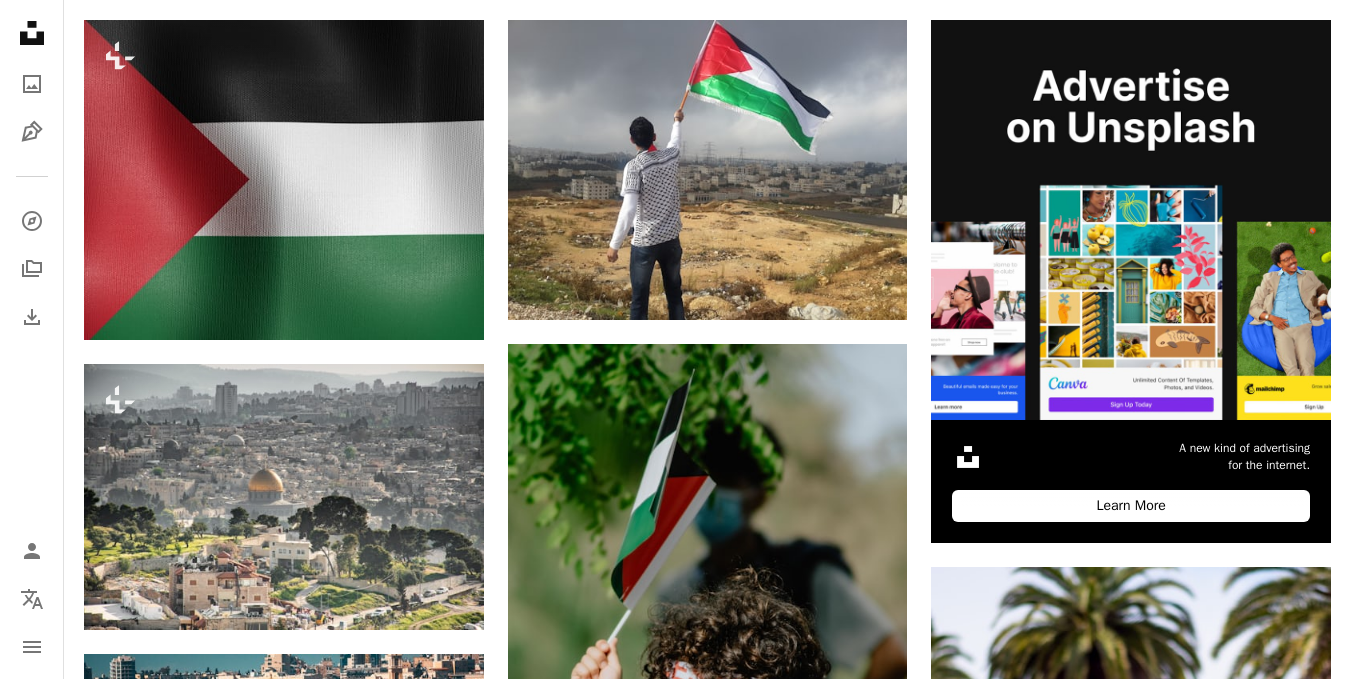 scroll, scrollTop: 574, scrollLeft: 0, axis: vertical 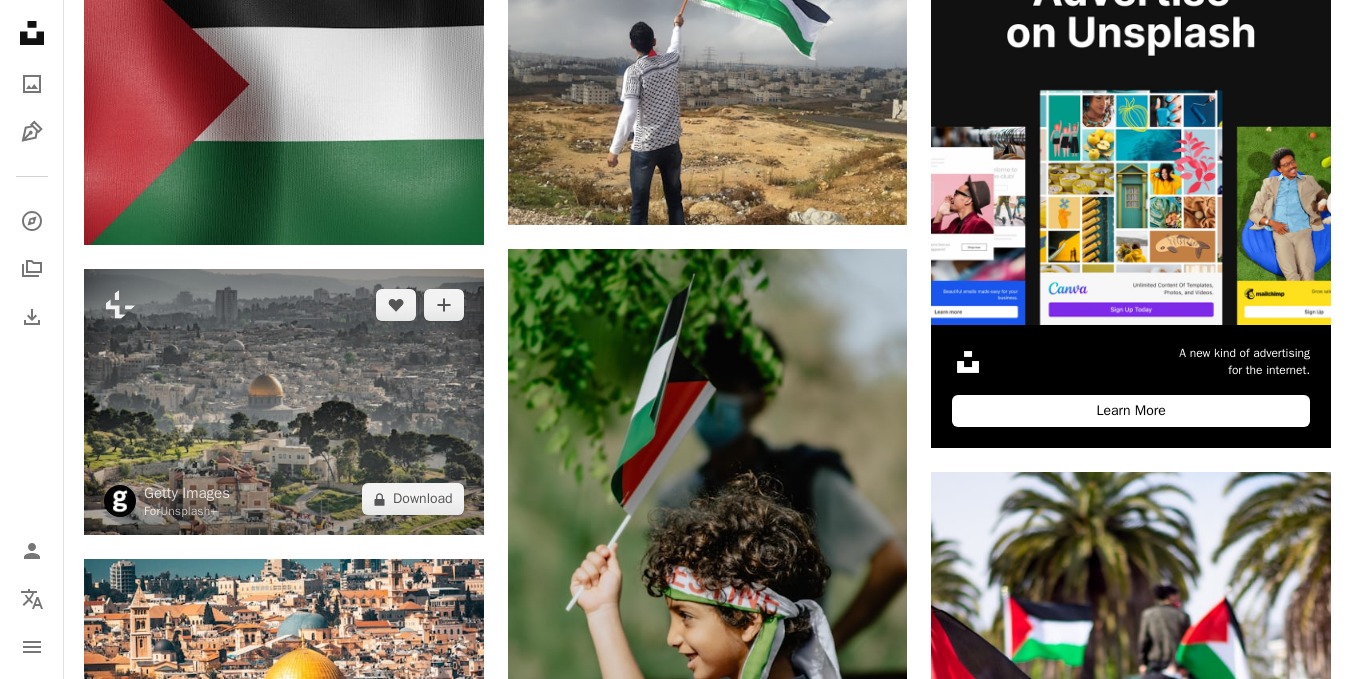 click at bounding box center (284, 402) 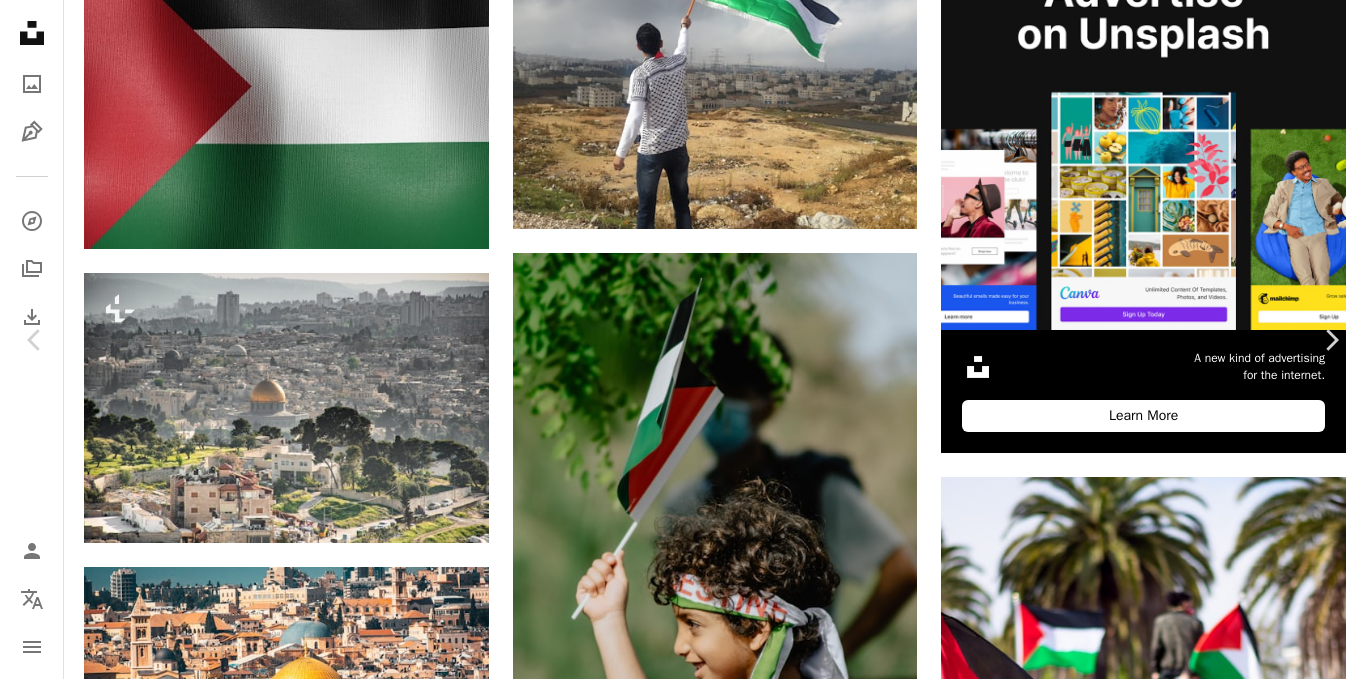 click on "A lock Download" at bounding box center (1209, 4183) 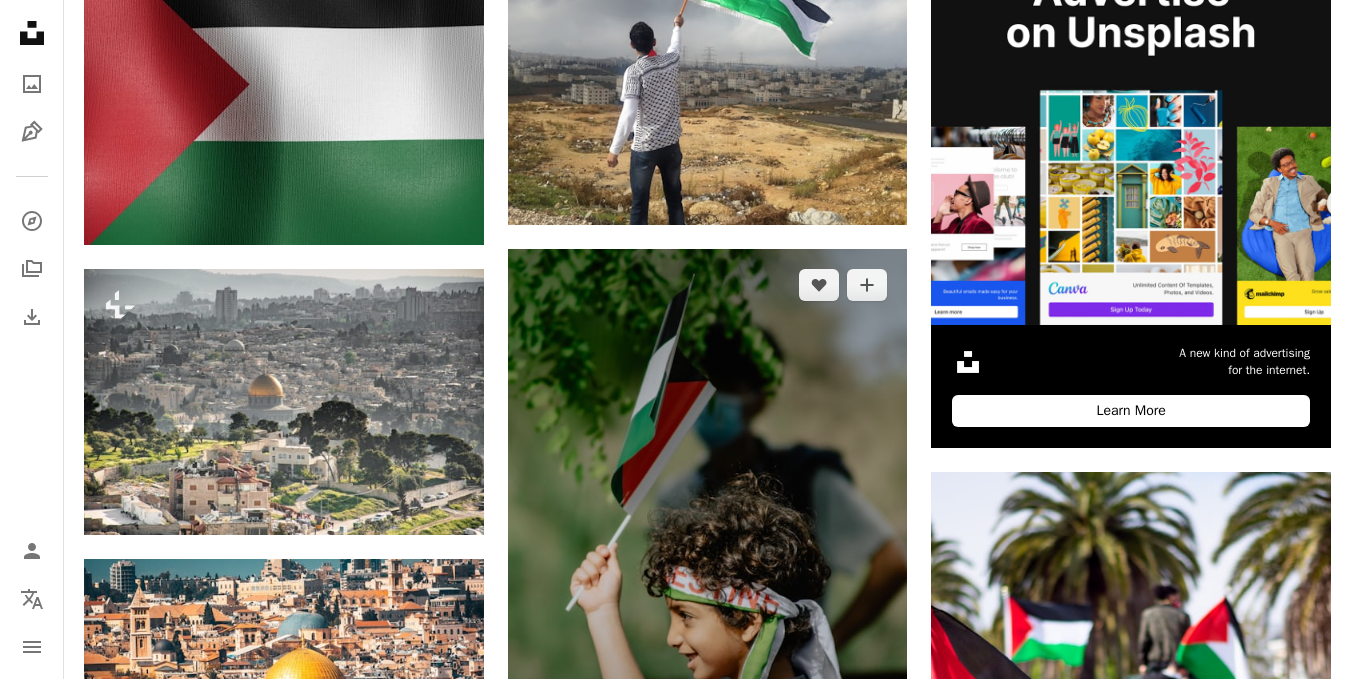 click at bounding box center (708, 549) 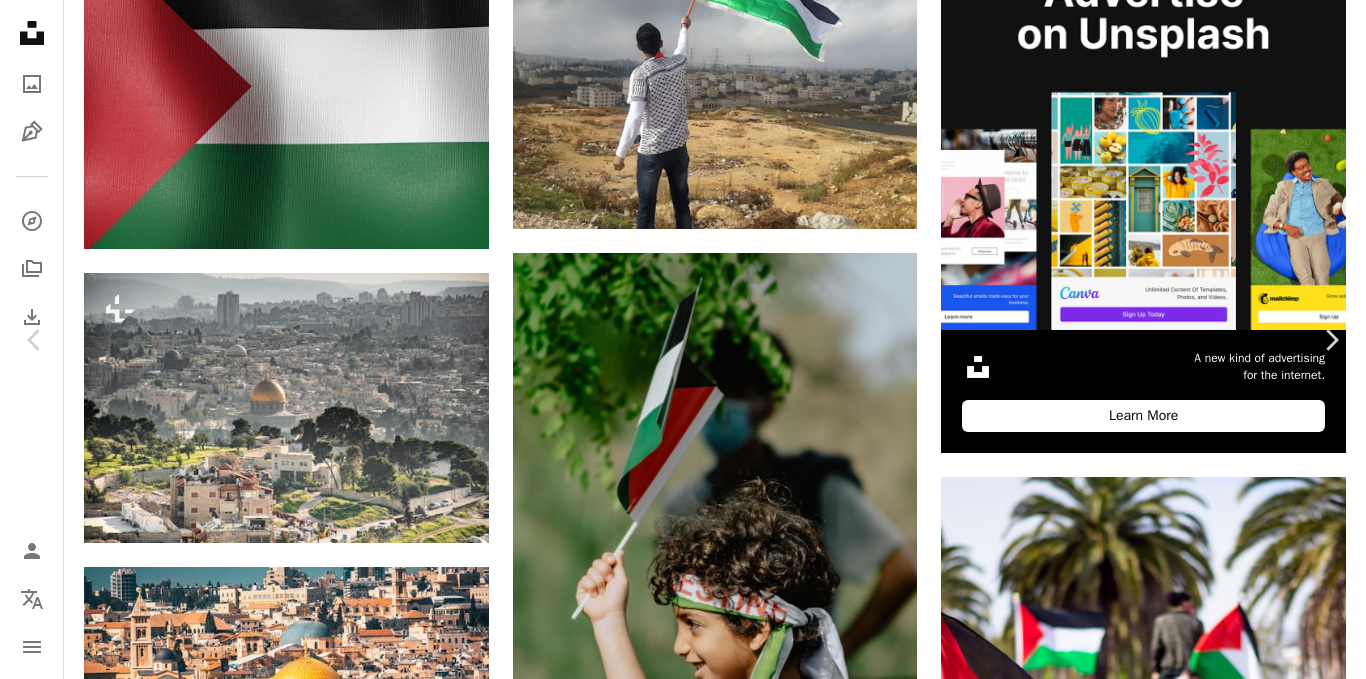 click on "Download free" at bounding box center (1171, 4183) 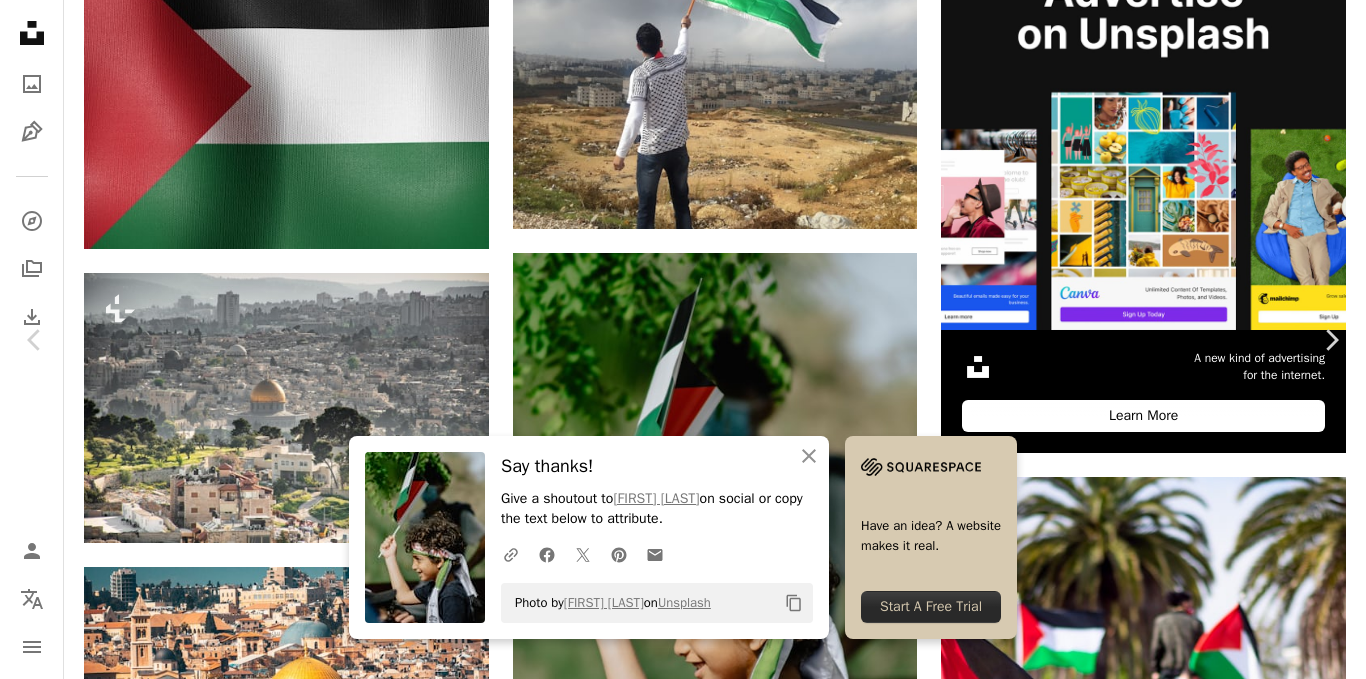 click on "An X shape" at bounding box center (20, 20) 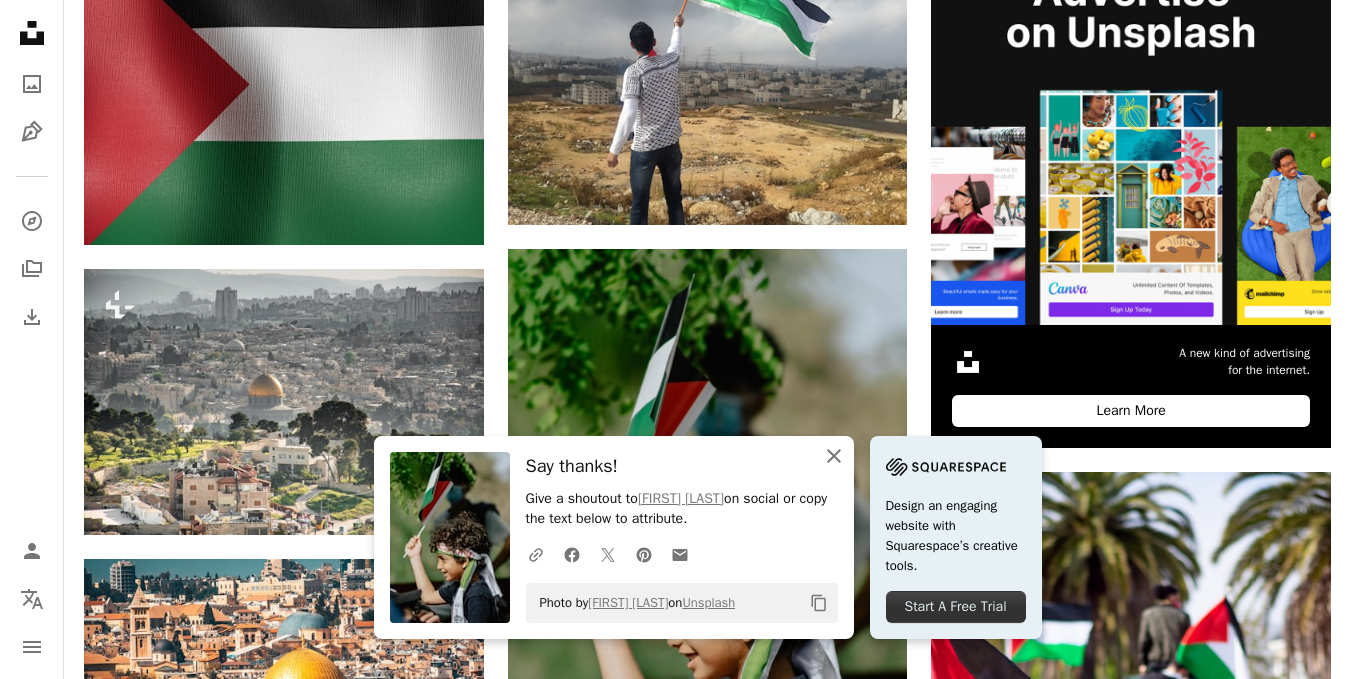 click 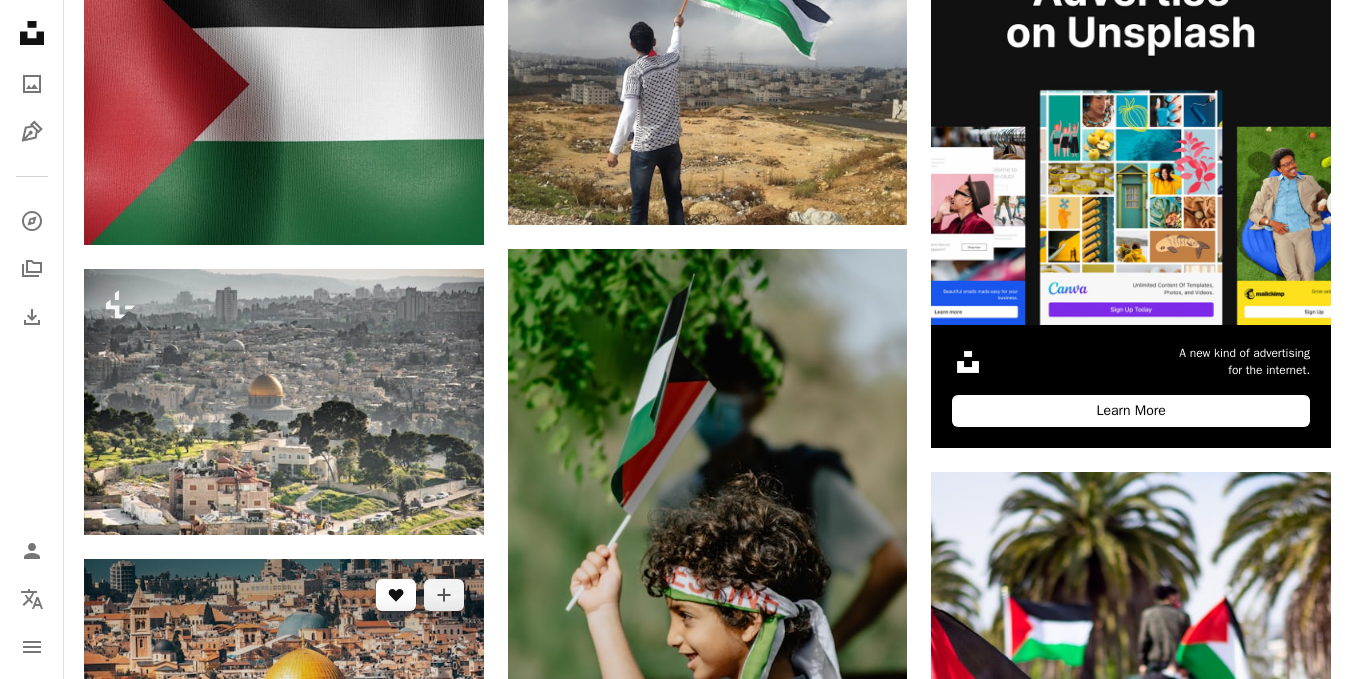 click 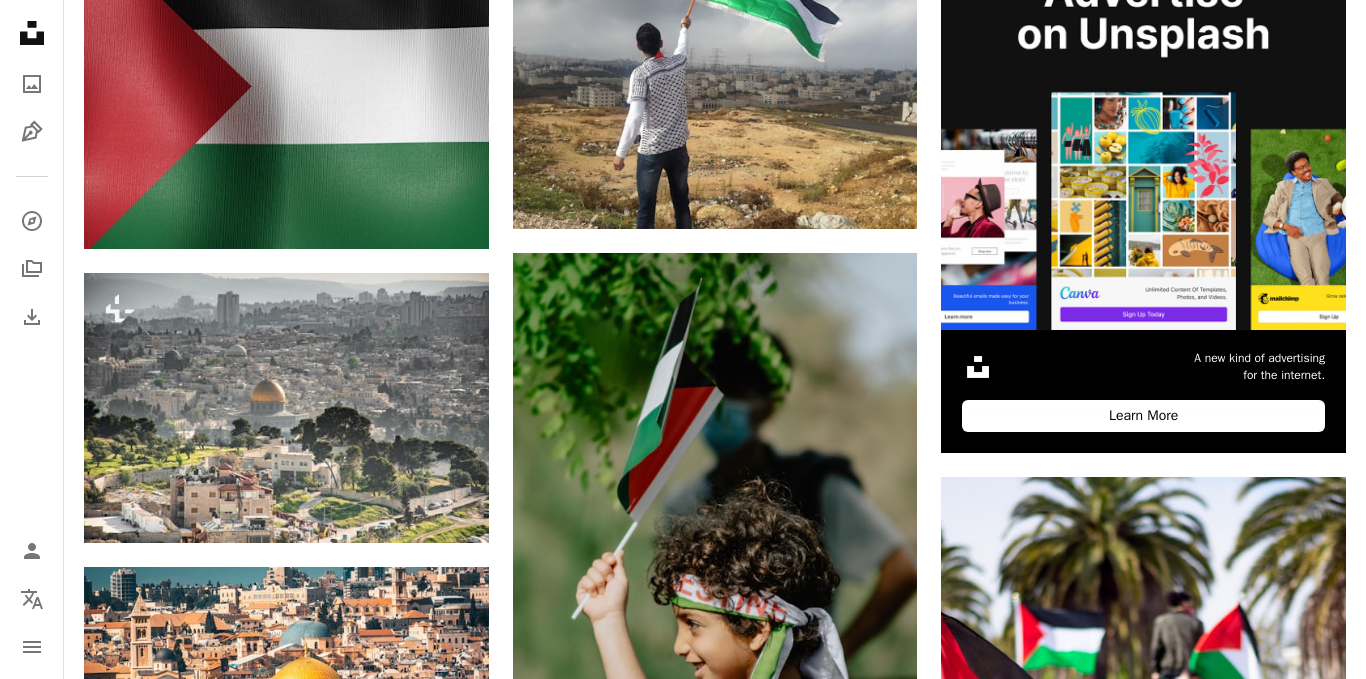 click on "An X shape Join Unsplash Already have an account?  Login First name Last name Email Username  (only letters, numbers and underscores) Password  (min. 8 char) Join By joining, you agree to the  Terms  and  Privacy Policy ." at bounding box center [683, 4475] 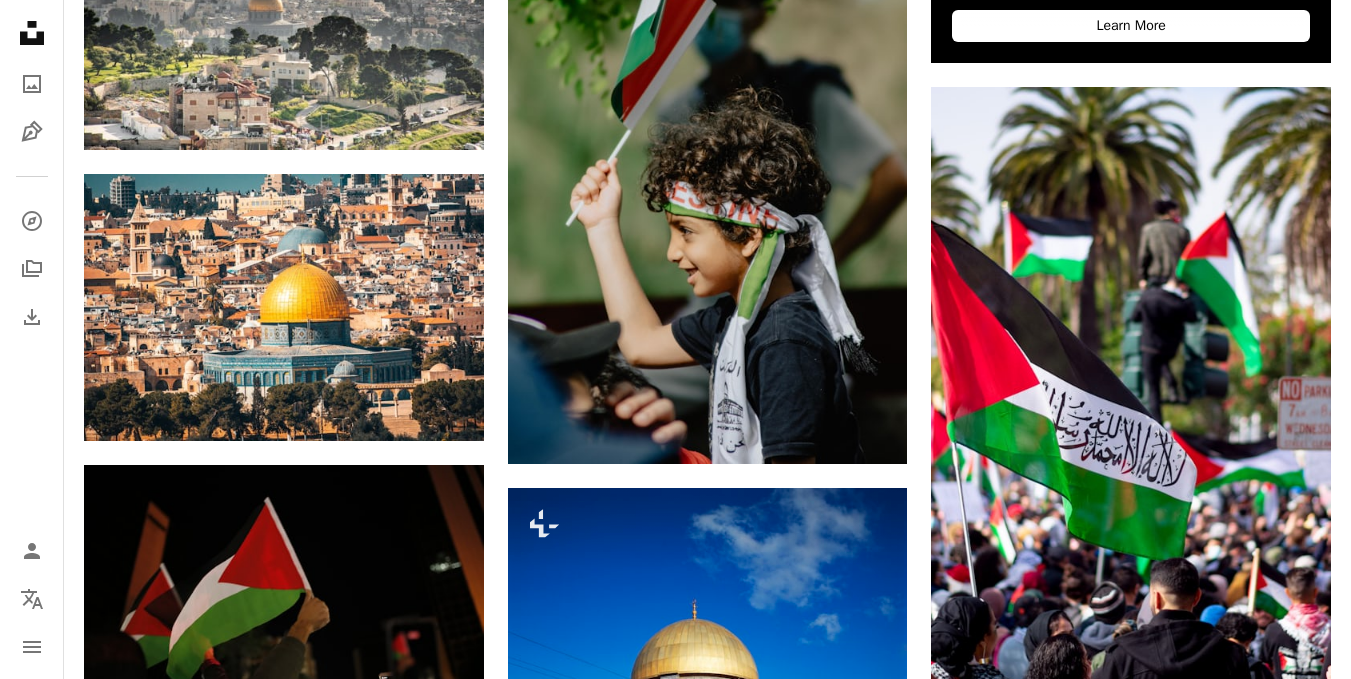 scroll, scrollTop: 1017, scrollLeft: 0, axis: vertical 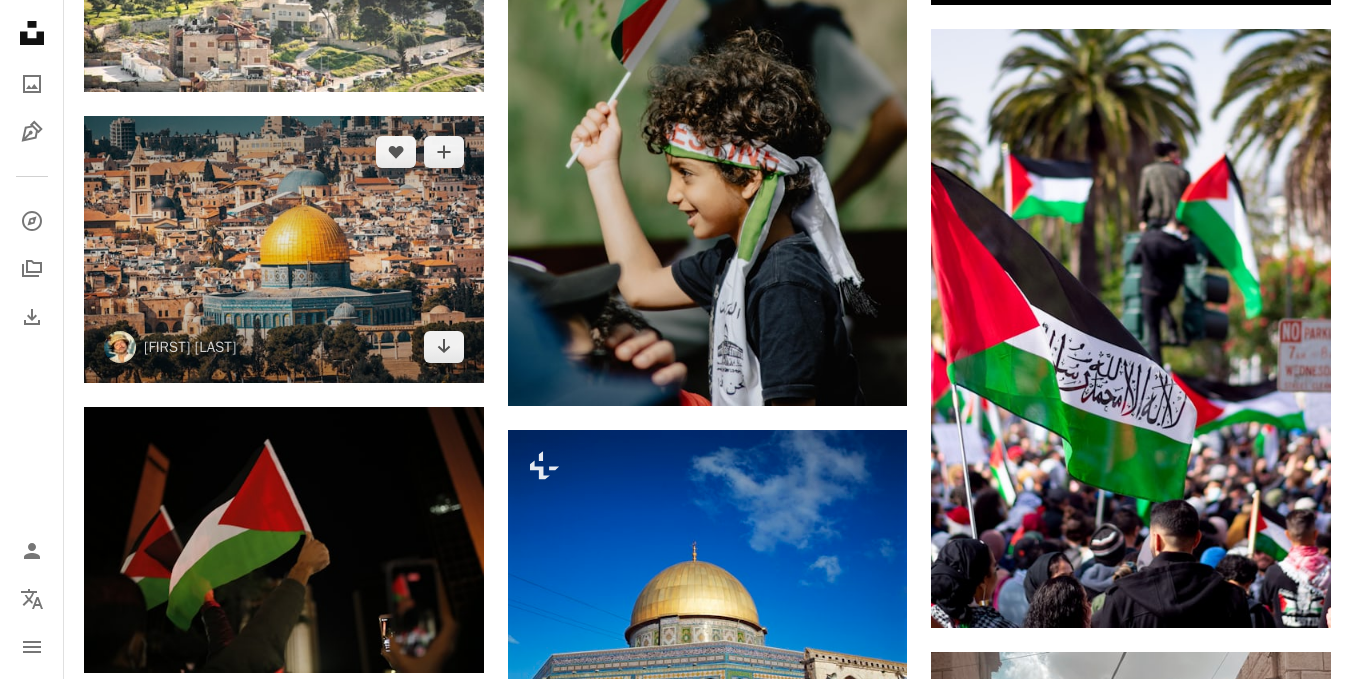 click at bounding box center [284, 249] 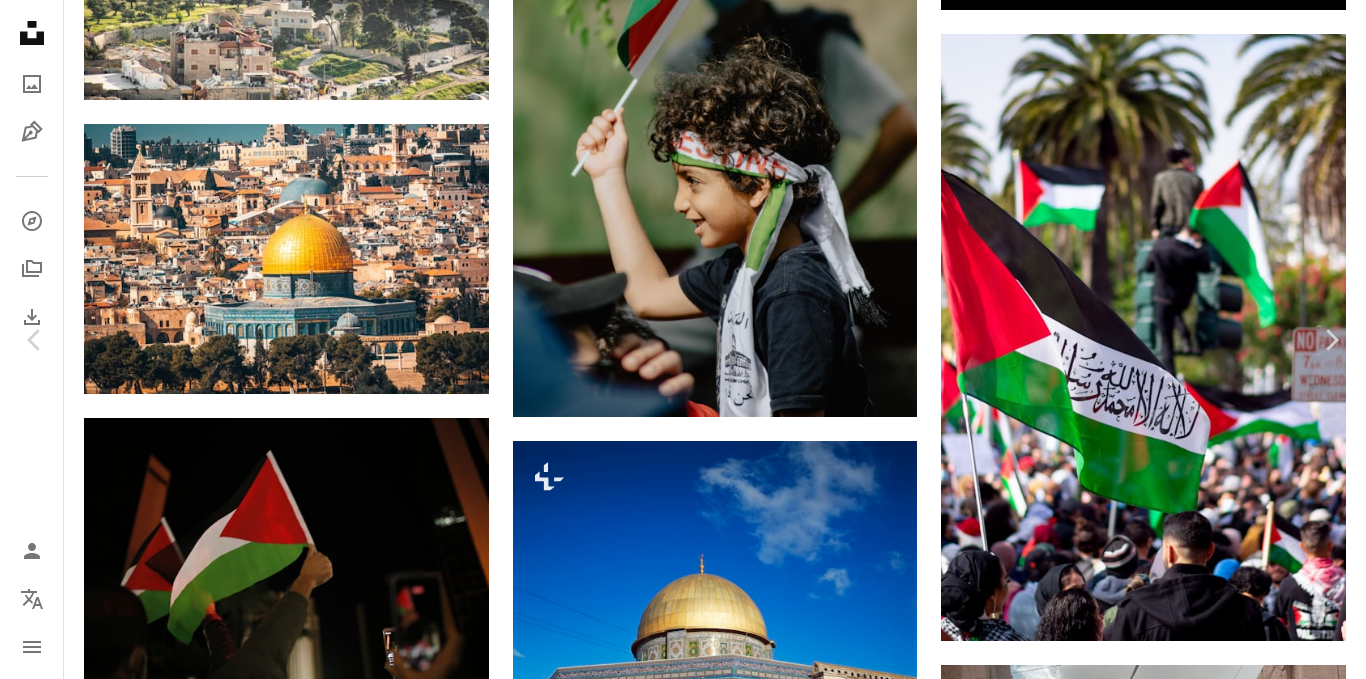 click on "Download free" at bounding box center (1171, 3740) 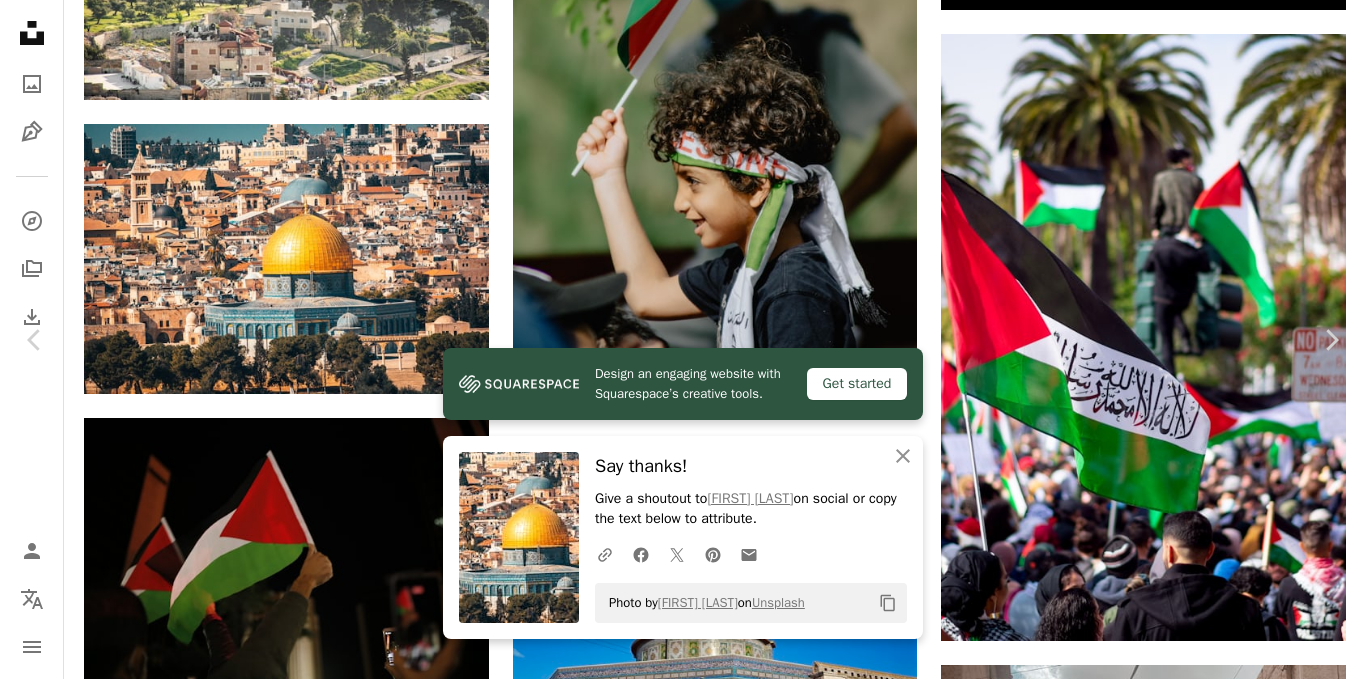 click on "An X shape" at bounding box center [20, 20] 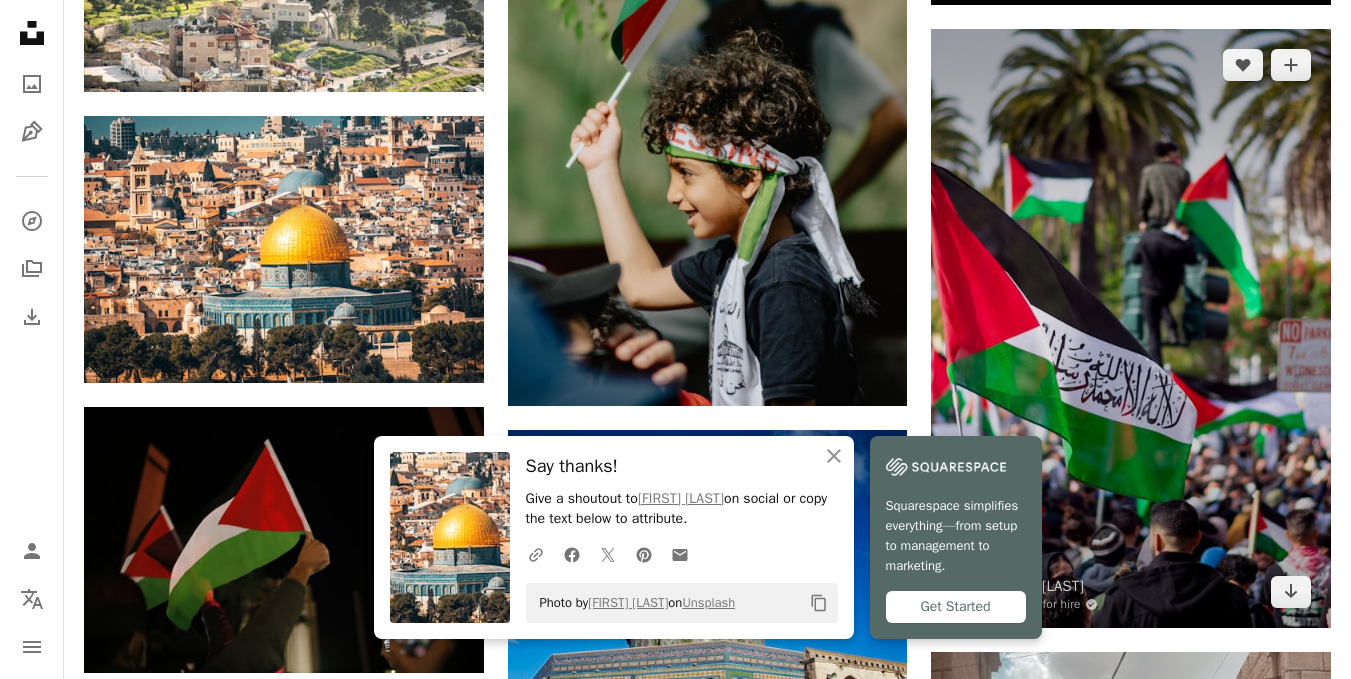 click at bounding box center [1131, 328] 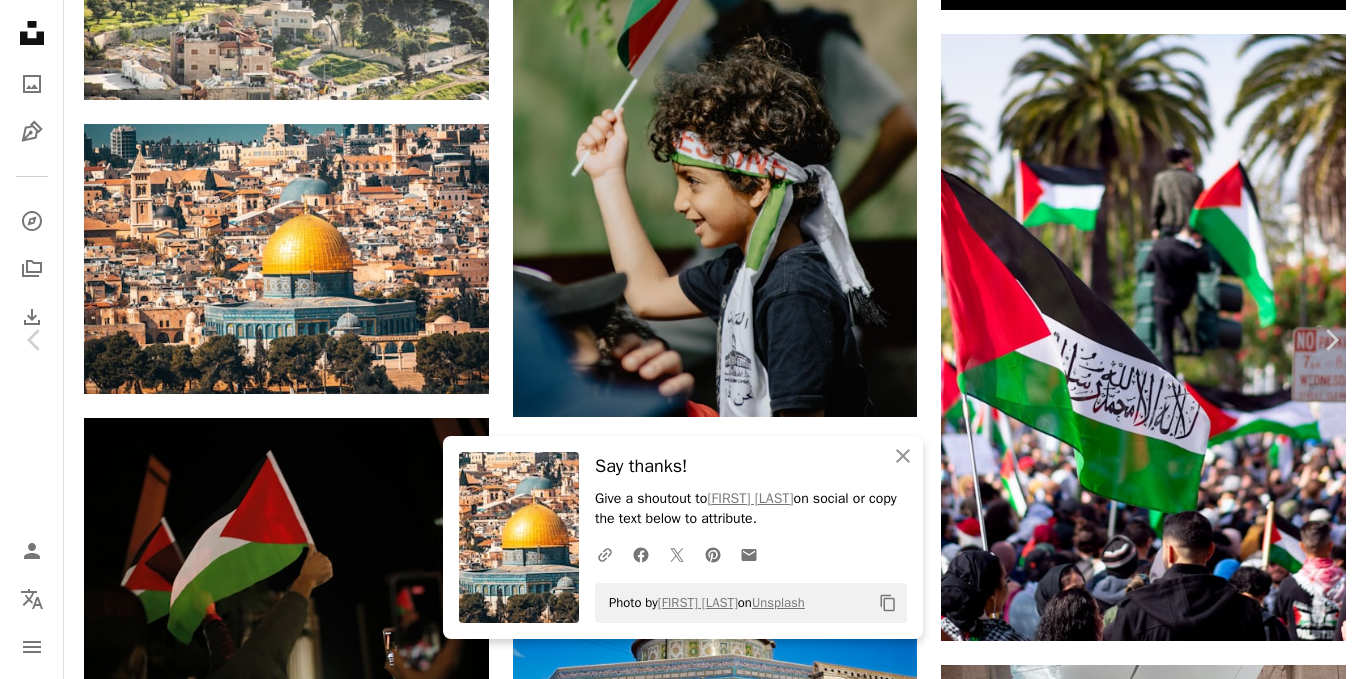 click on "Download free" at bounding box center [1171, 3740] 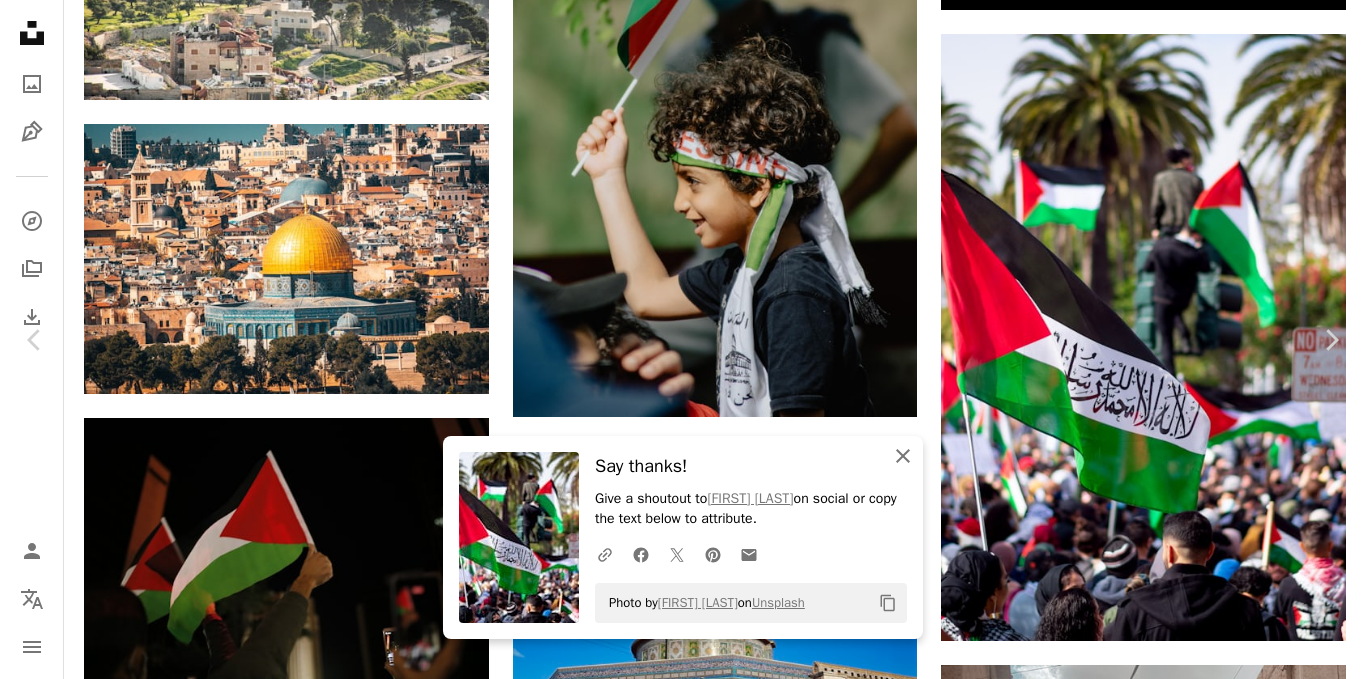 click 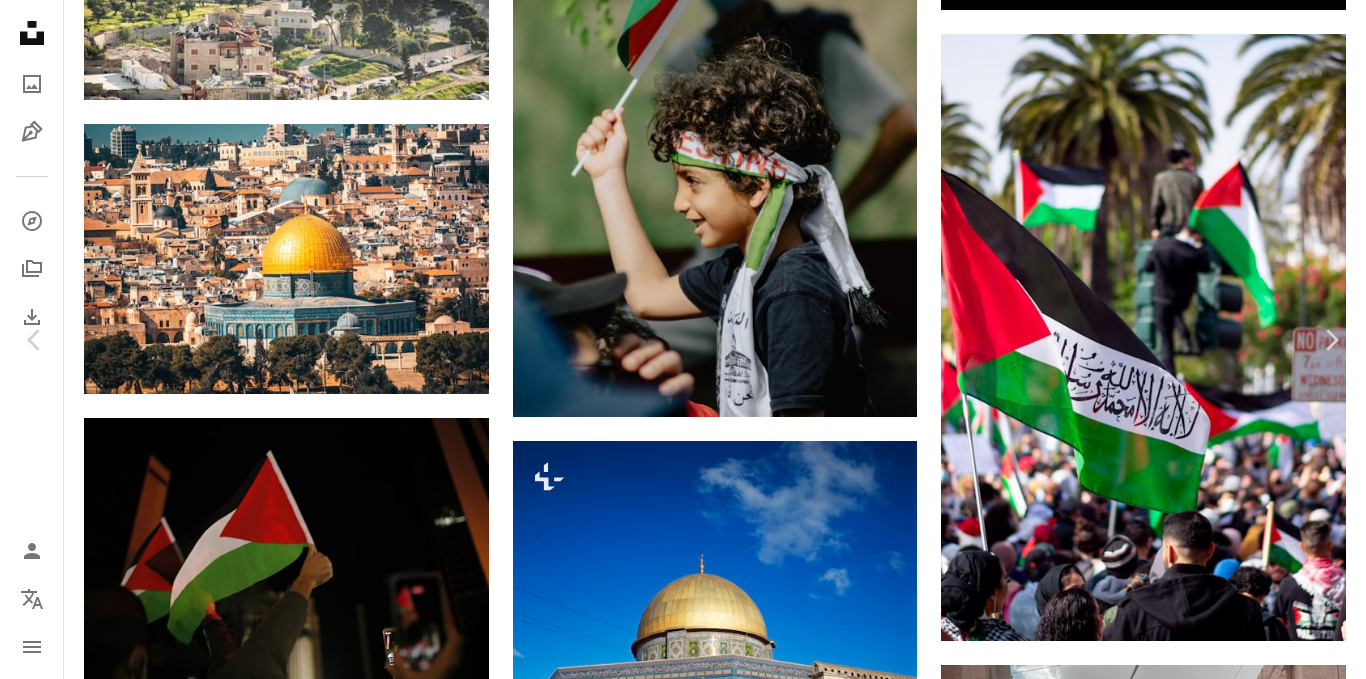 click on "An X shape" at bounding box center [20, 20] 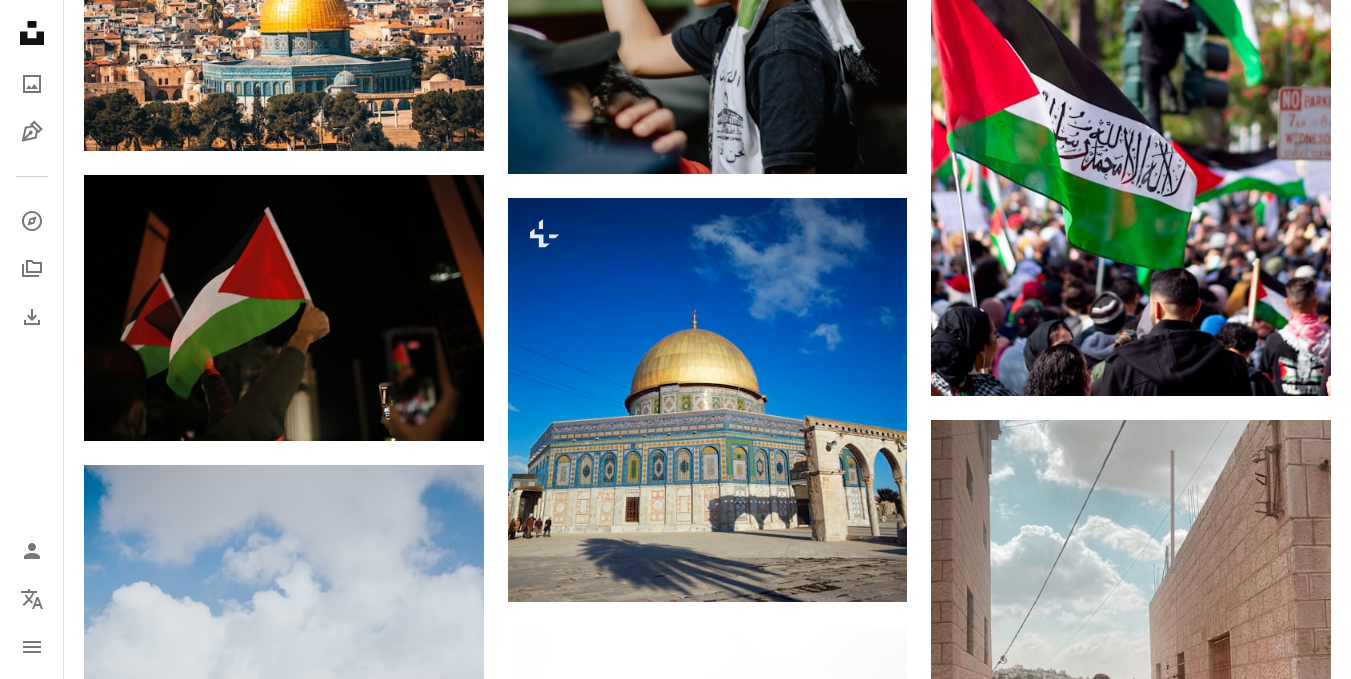 scroll, scrollTop: 1300, scrollLeft: 0, axis: vertical 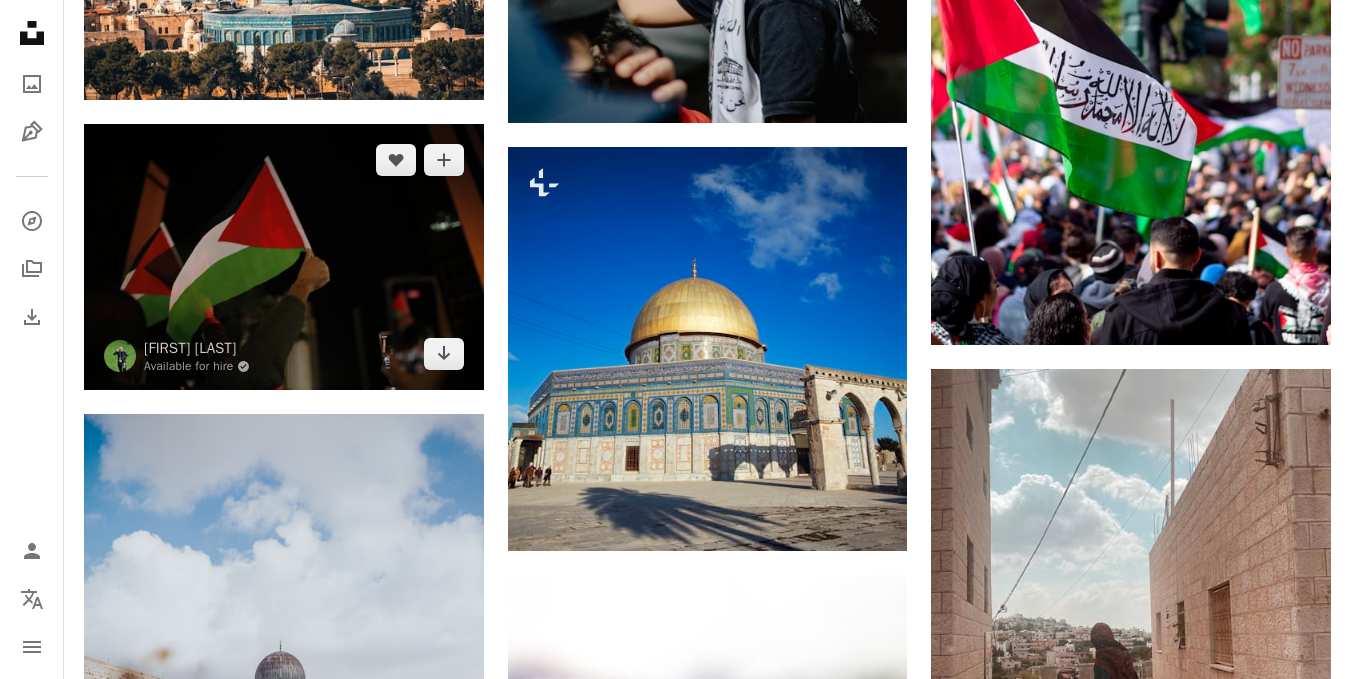 click at bounding box center (284, 257) 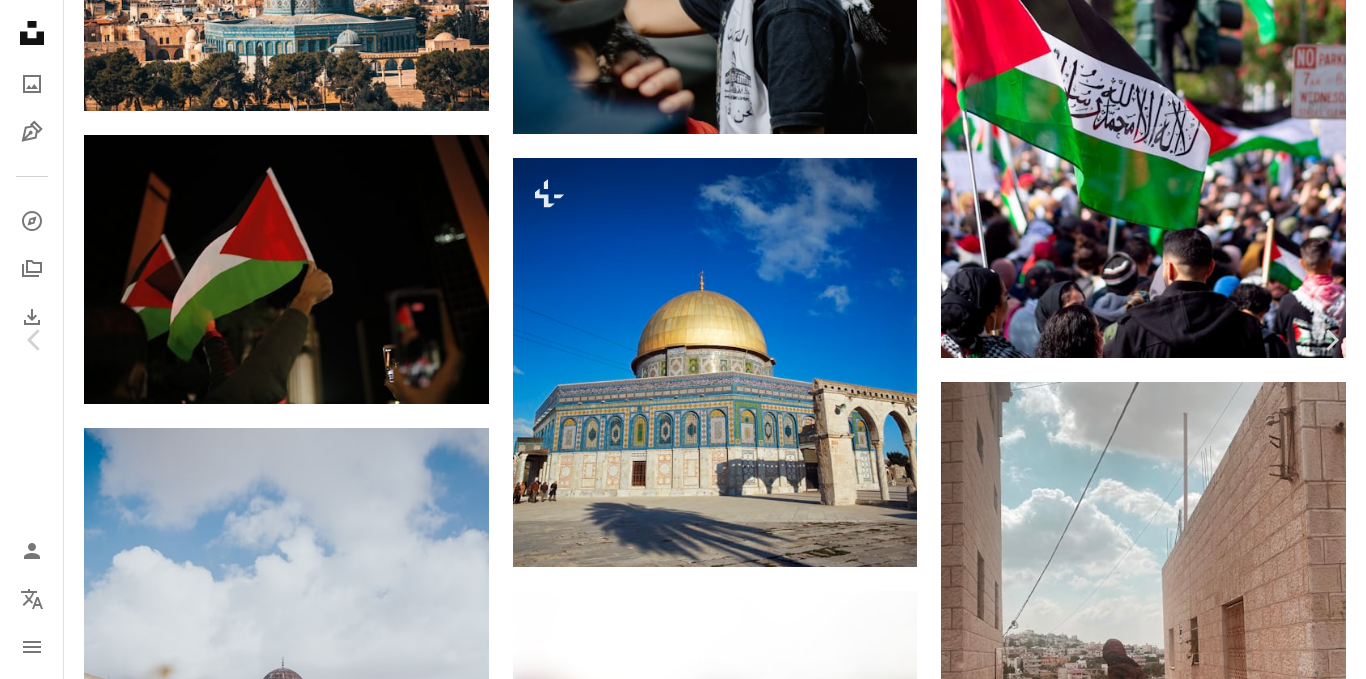 click on "Download free" at bounding box center [1171, 3457] 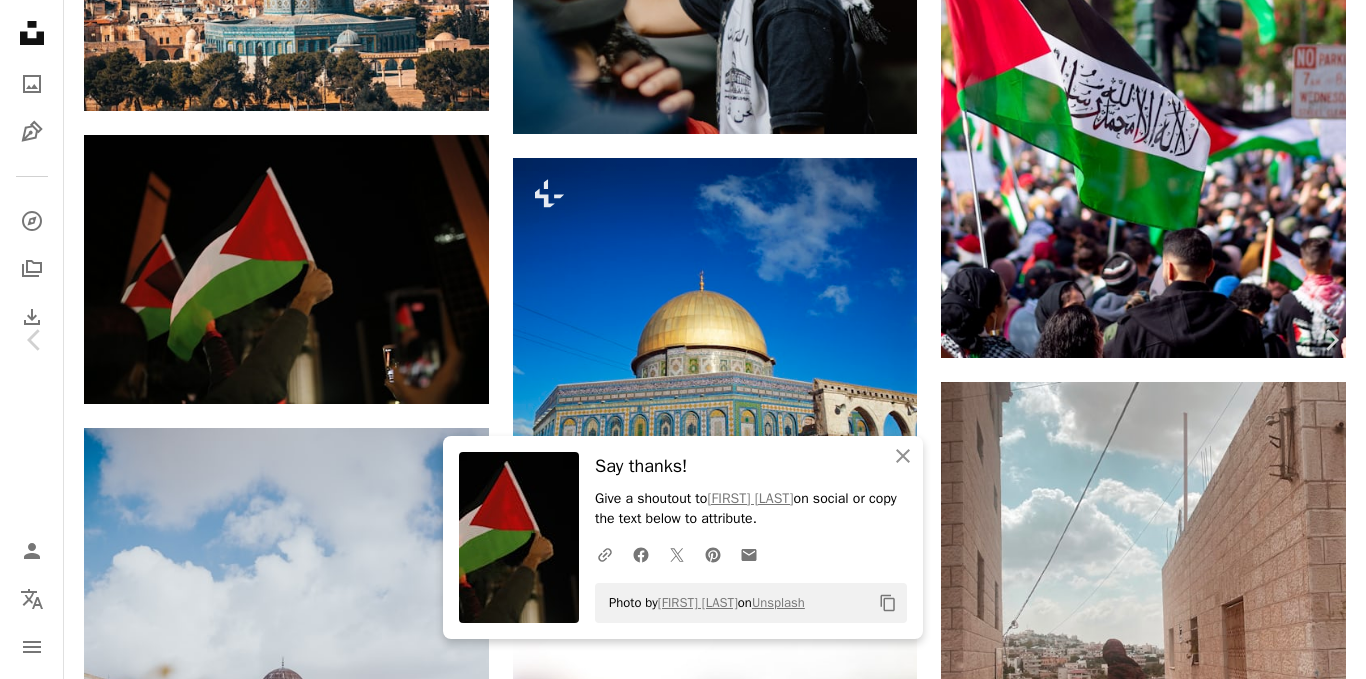 click on "An X shape" at bounding box center (20, 20) 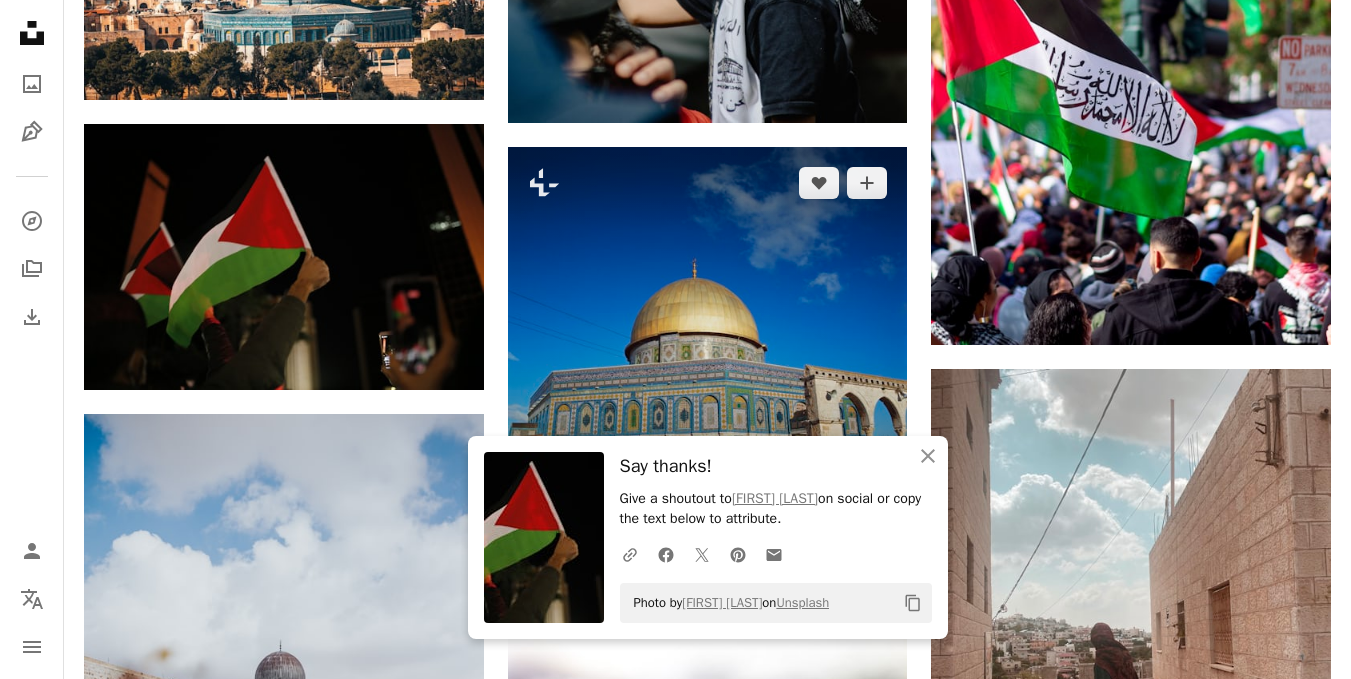 click at bounding box center (708, 349) 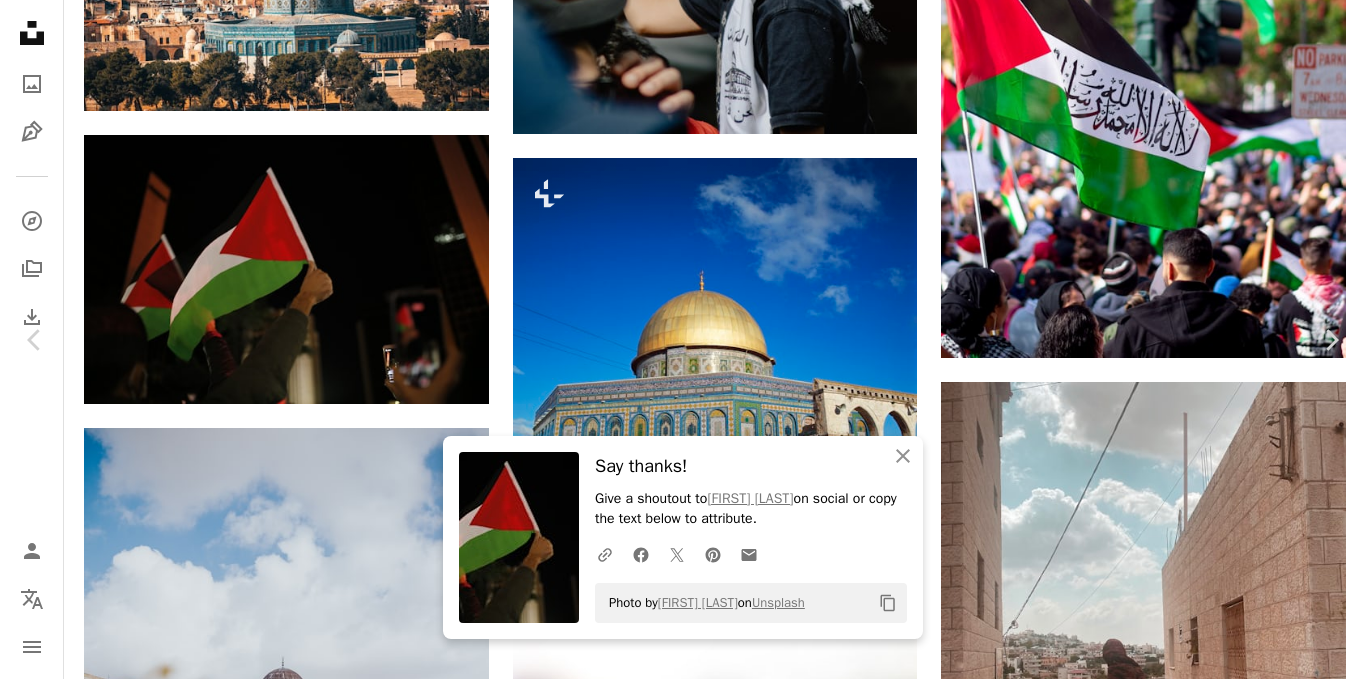 click on "A lock Download" at bounding box center (1209, 3457) 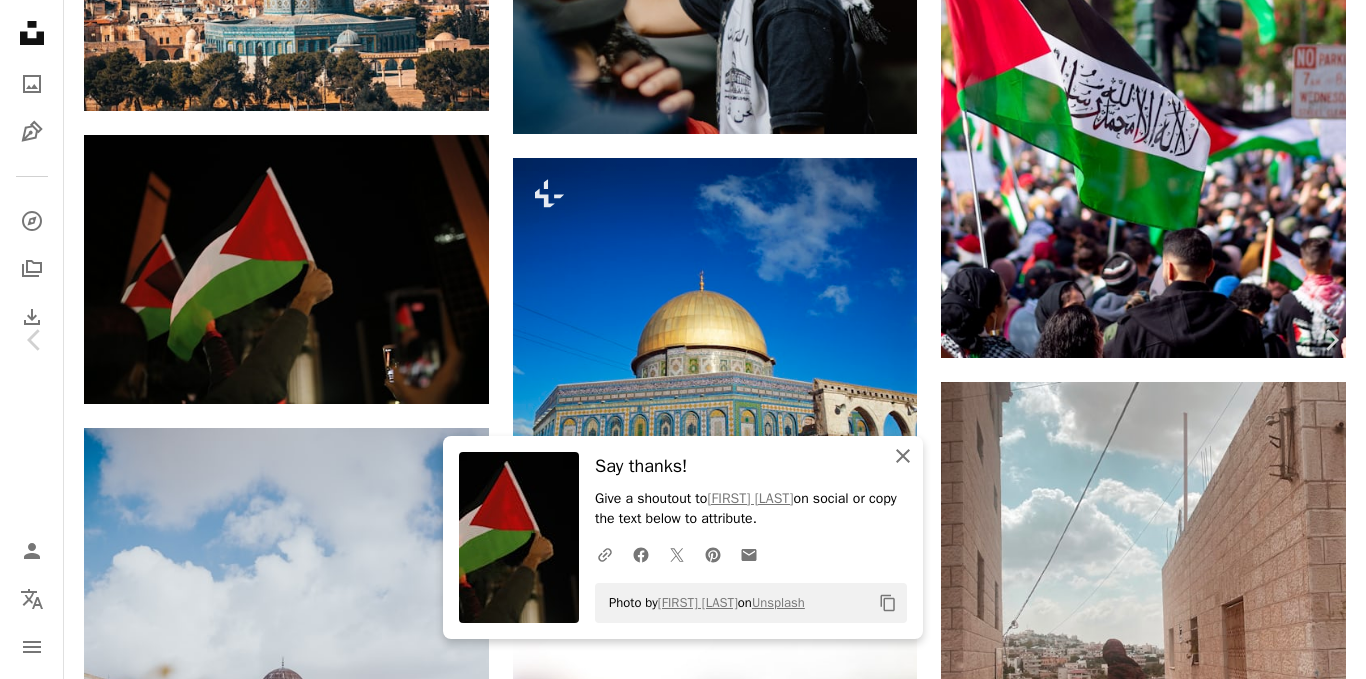 click 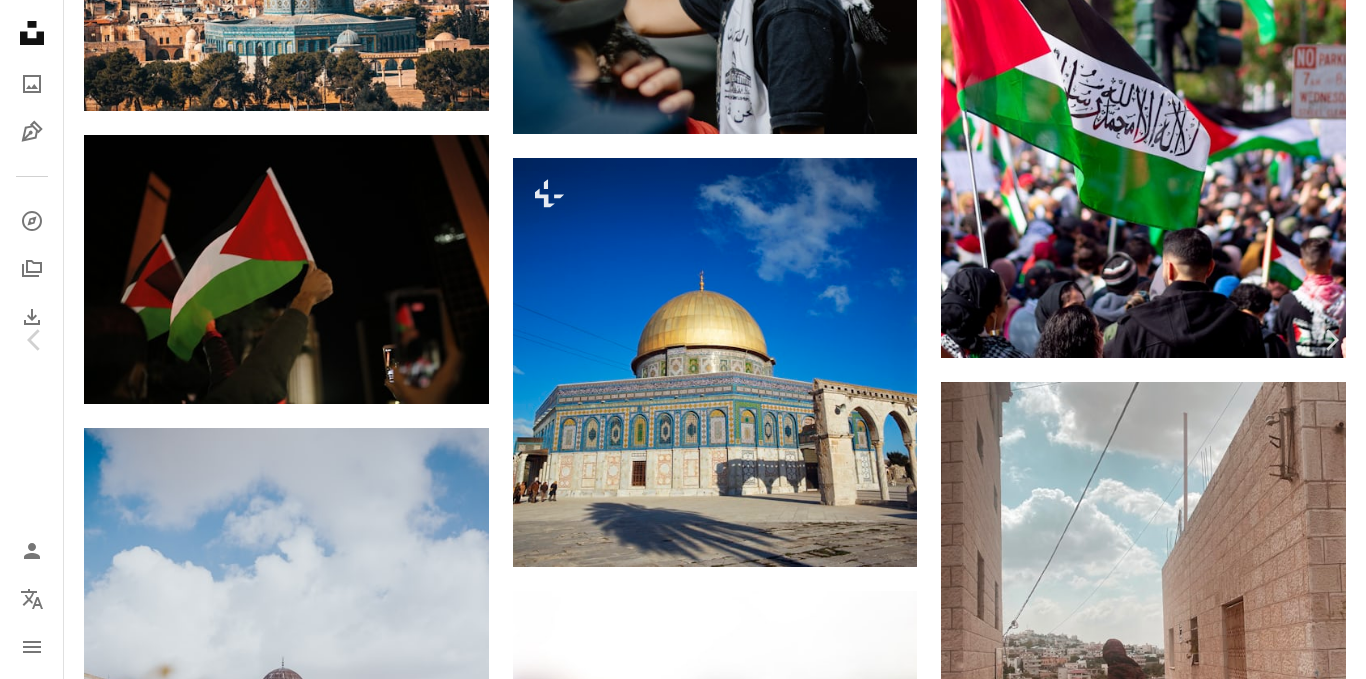 click on "An X shape" at bounding box center [20, 20] 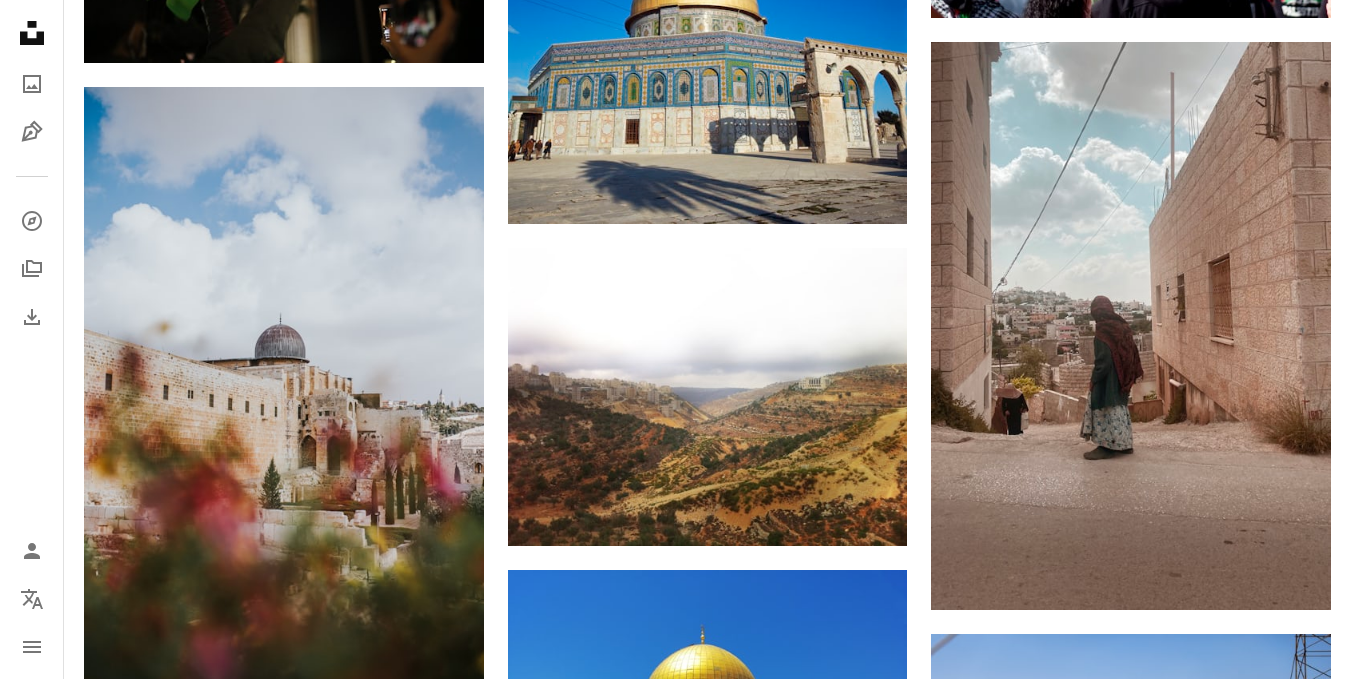 scroll, scrollTop: 1649, scrollLeft: 0, axis: vertical 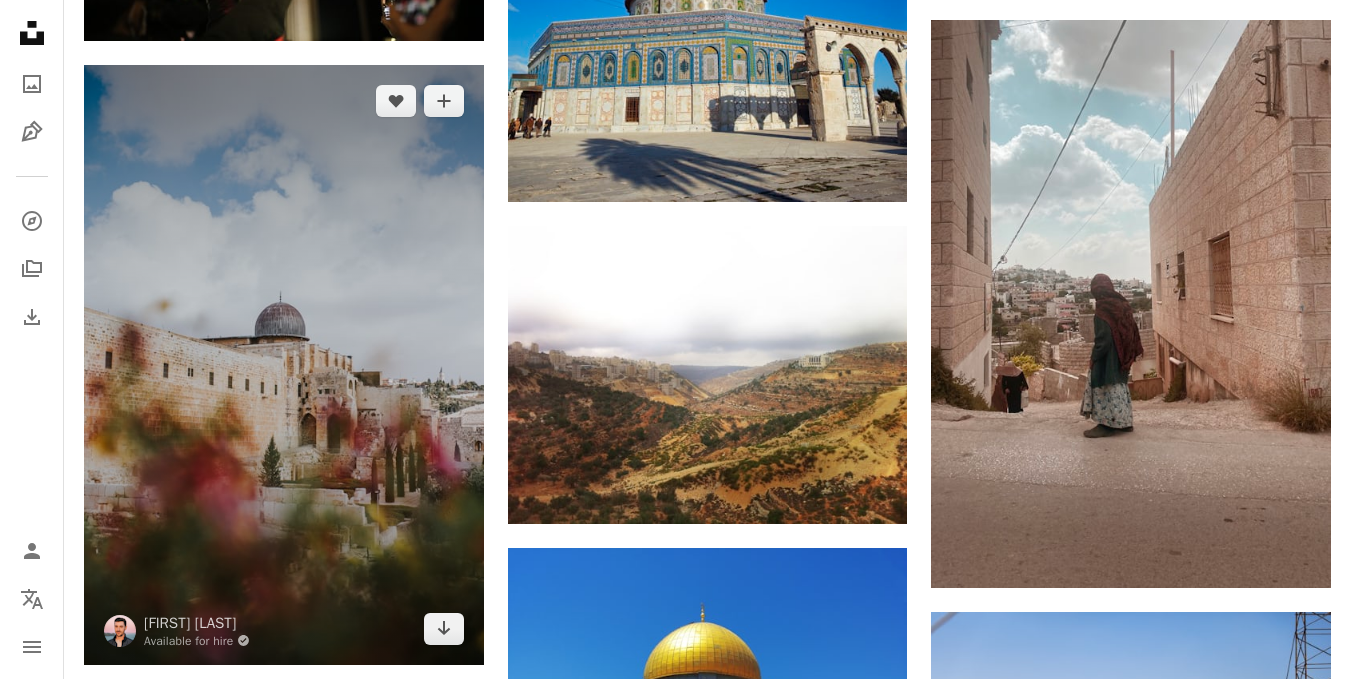 click at bounding box center (284, 364) 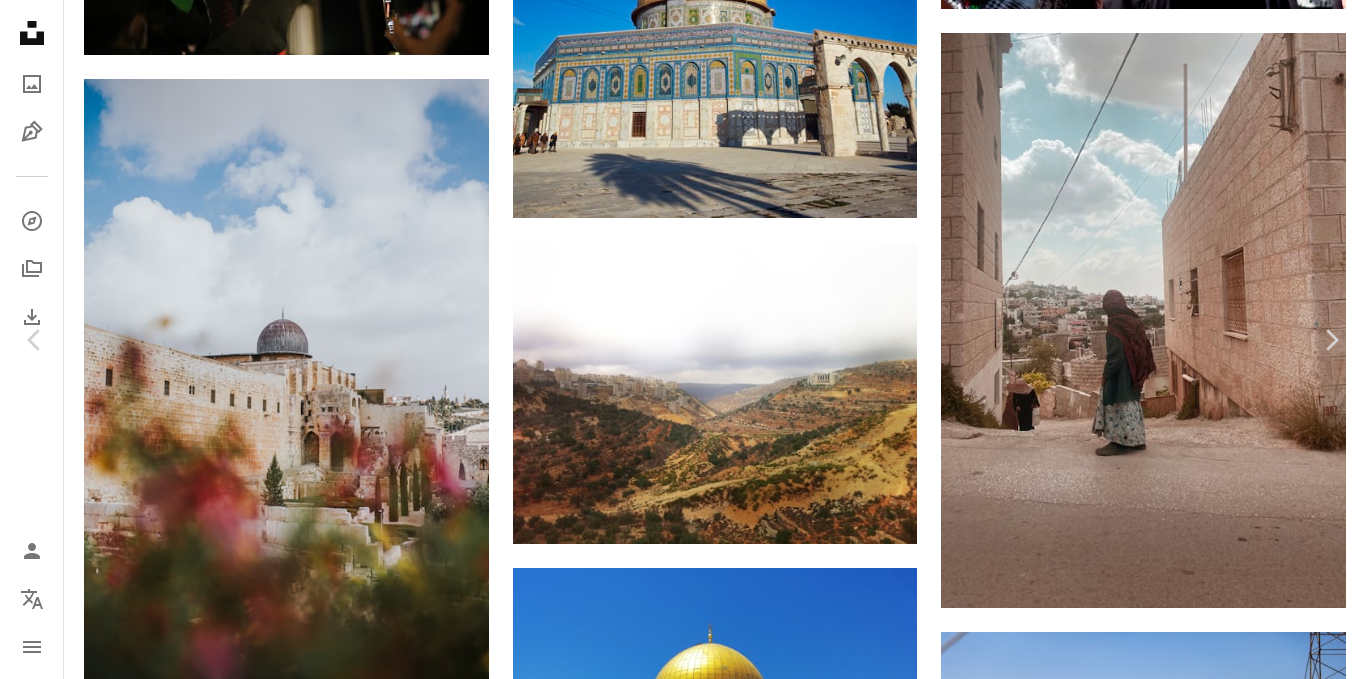 click on "Download free" at bounding box center (1171, 3108) 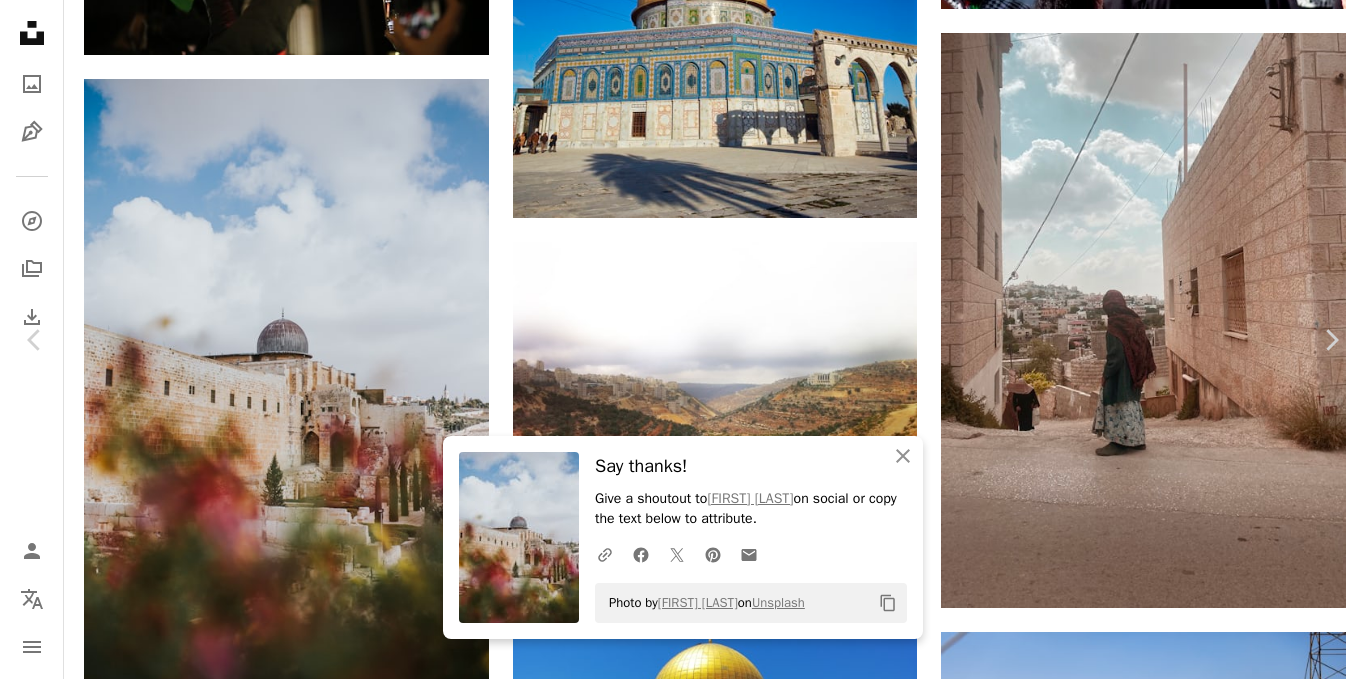 click on "An X shape" at bounding box center (20, 20) 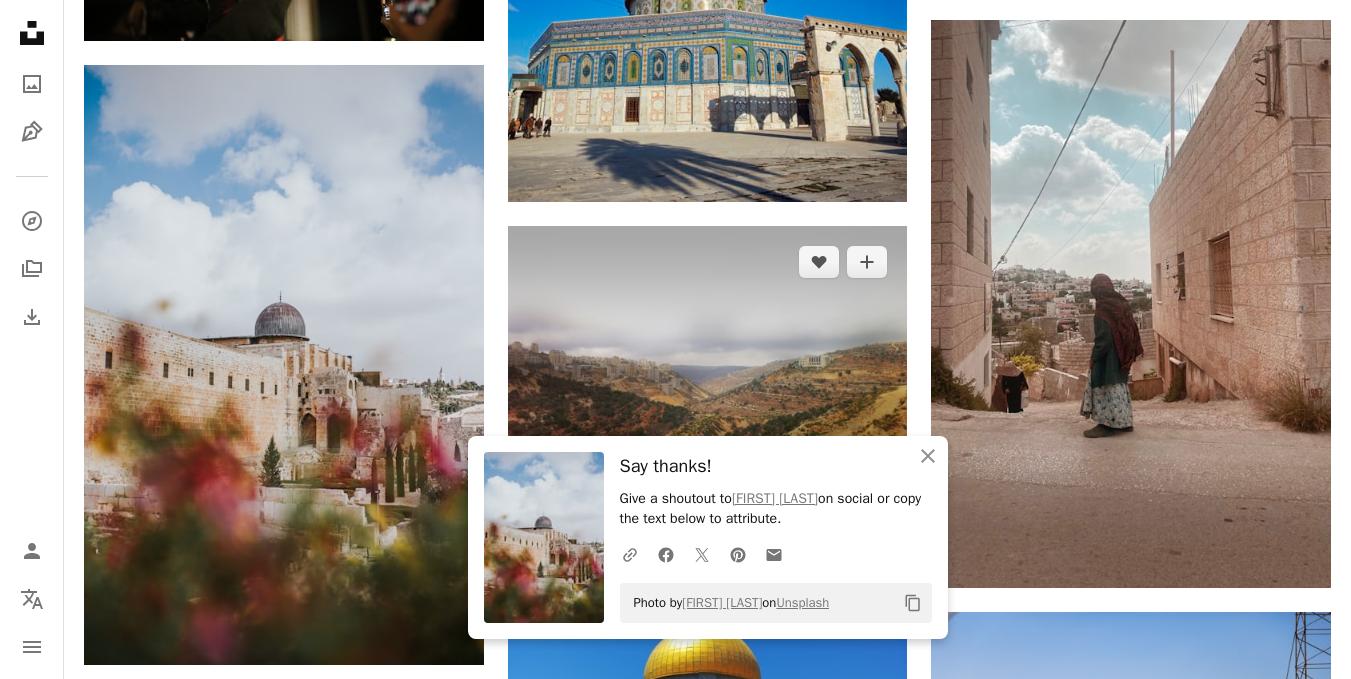 click at bounding box center (708, 375) 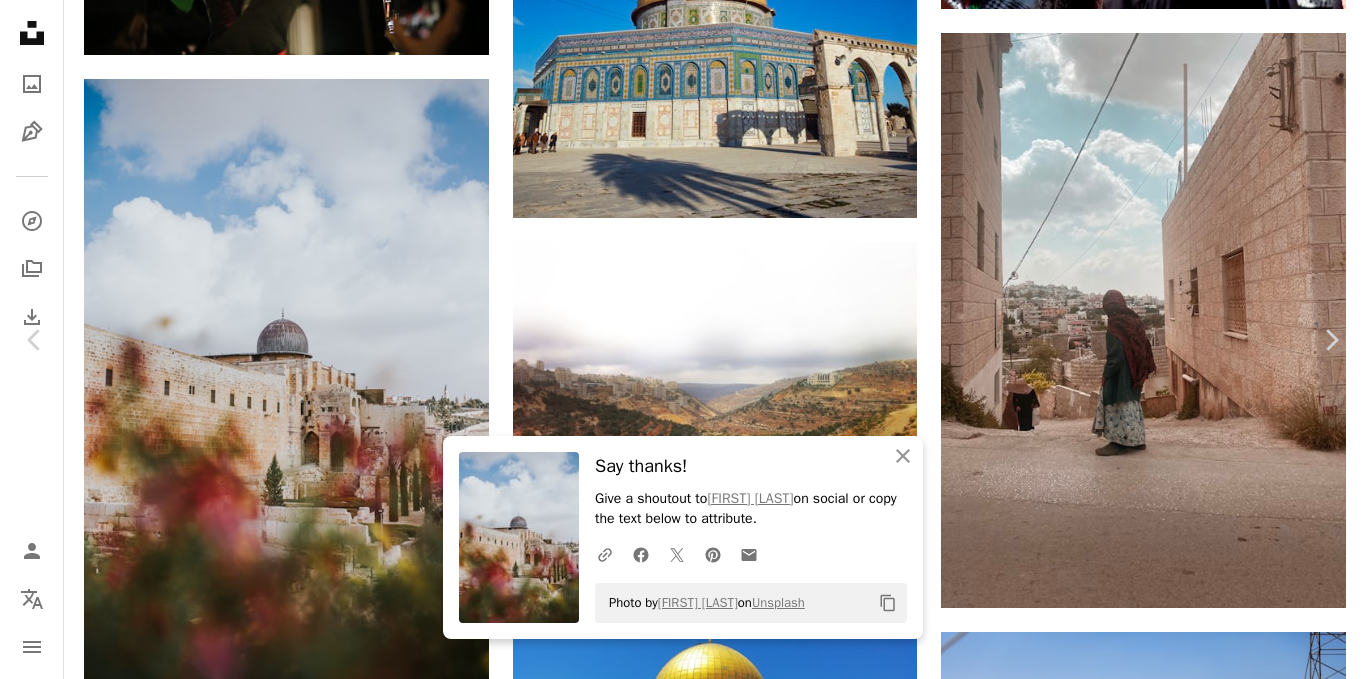 click on "Download free" at bounding box center (1171, 3108) 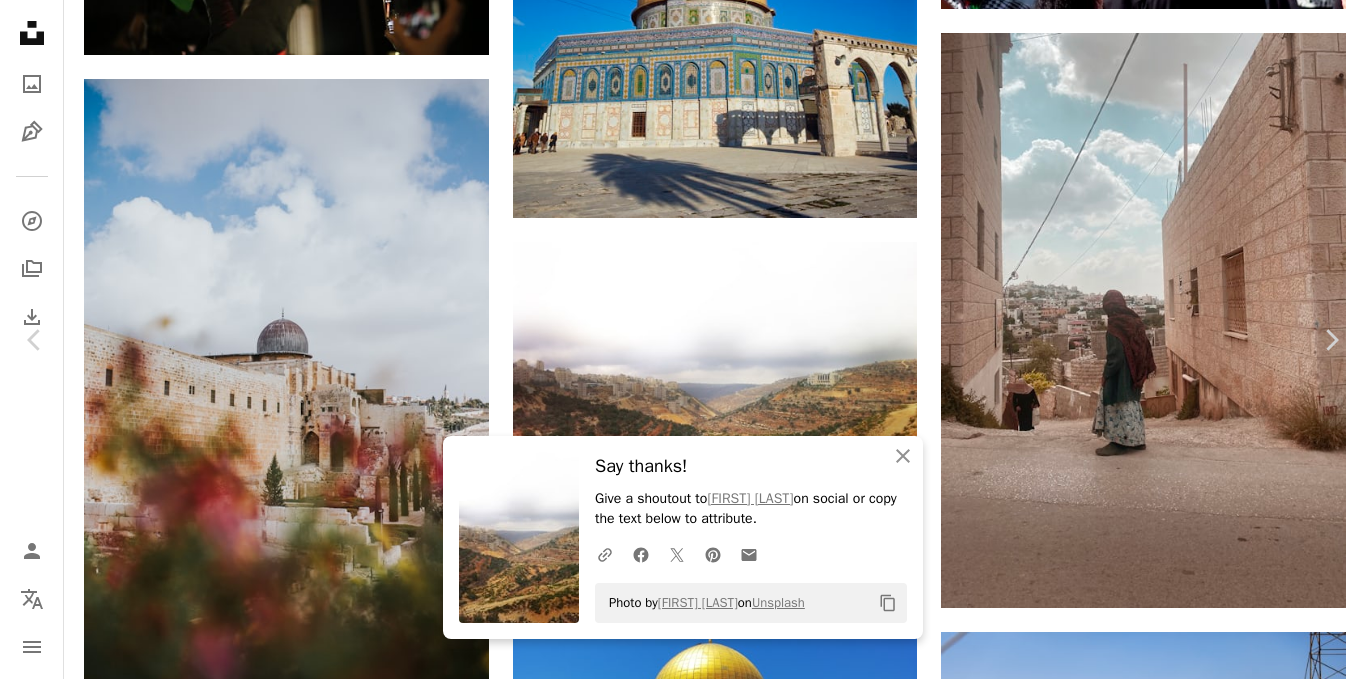 click on "An X shape" at bounding box center [20, 20] 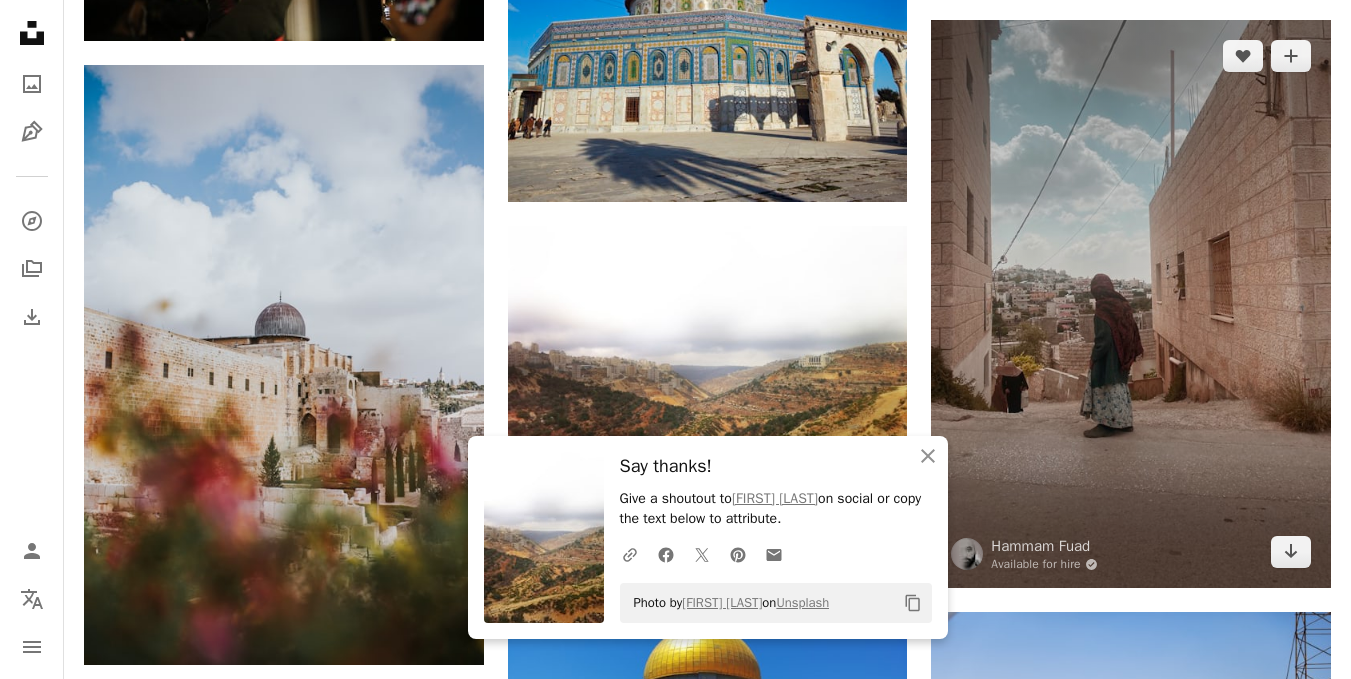 click at bounding box center [1131, 304] 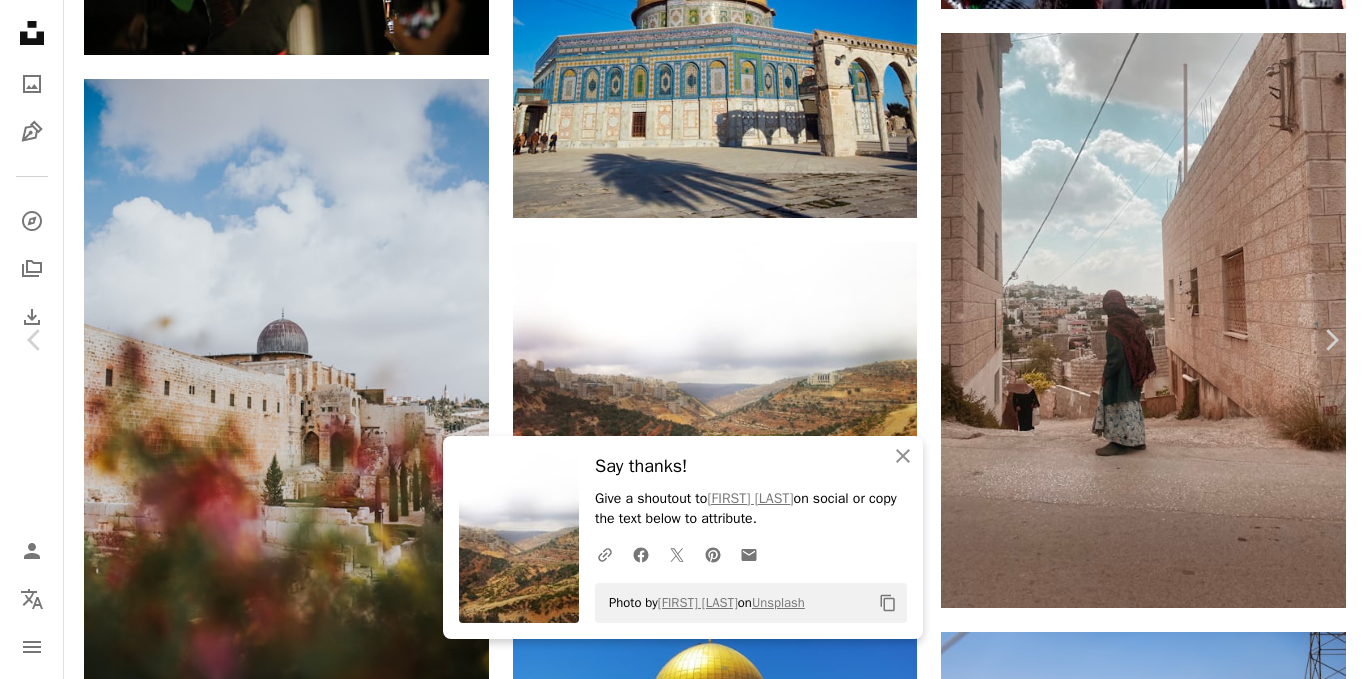 click on "Download free" at bounding box center [1171, 3108] 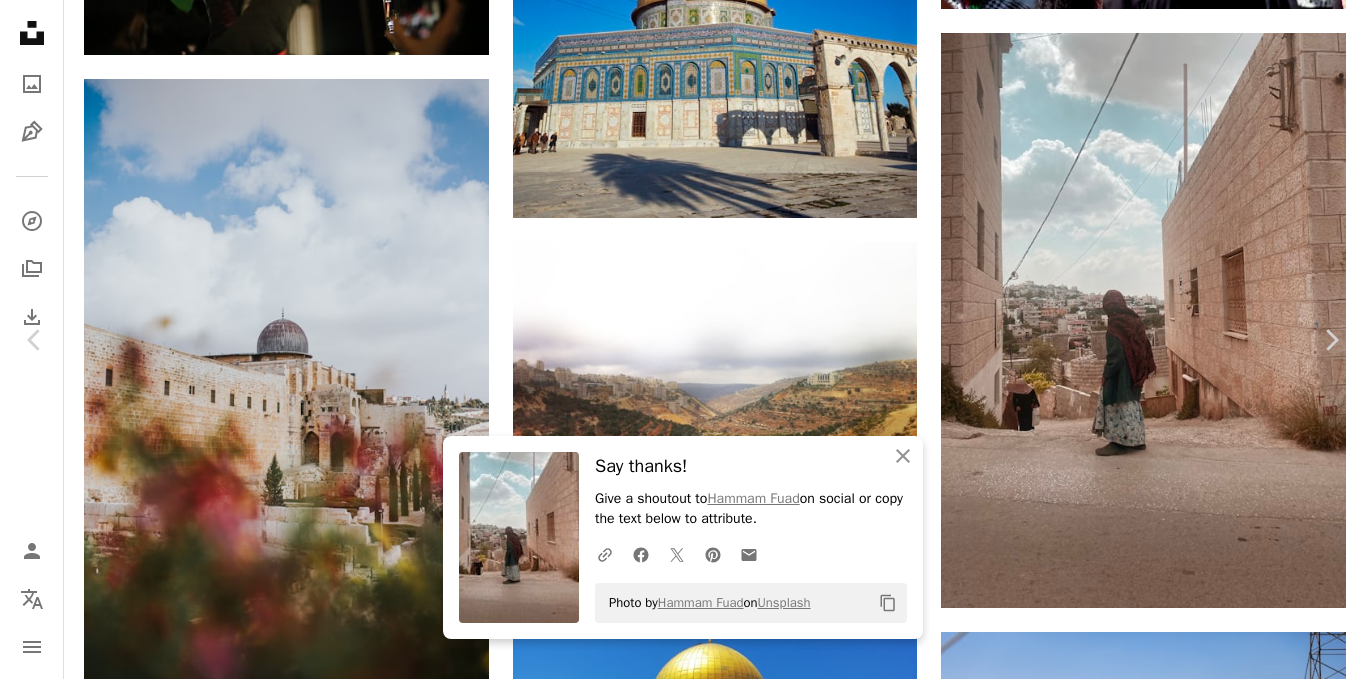 click on "An X shape" at bounding box center (20, 20) 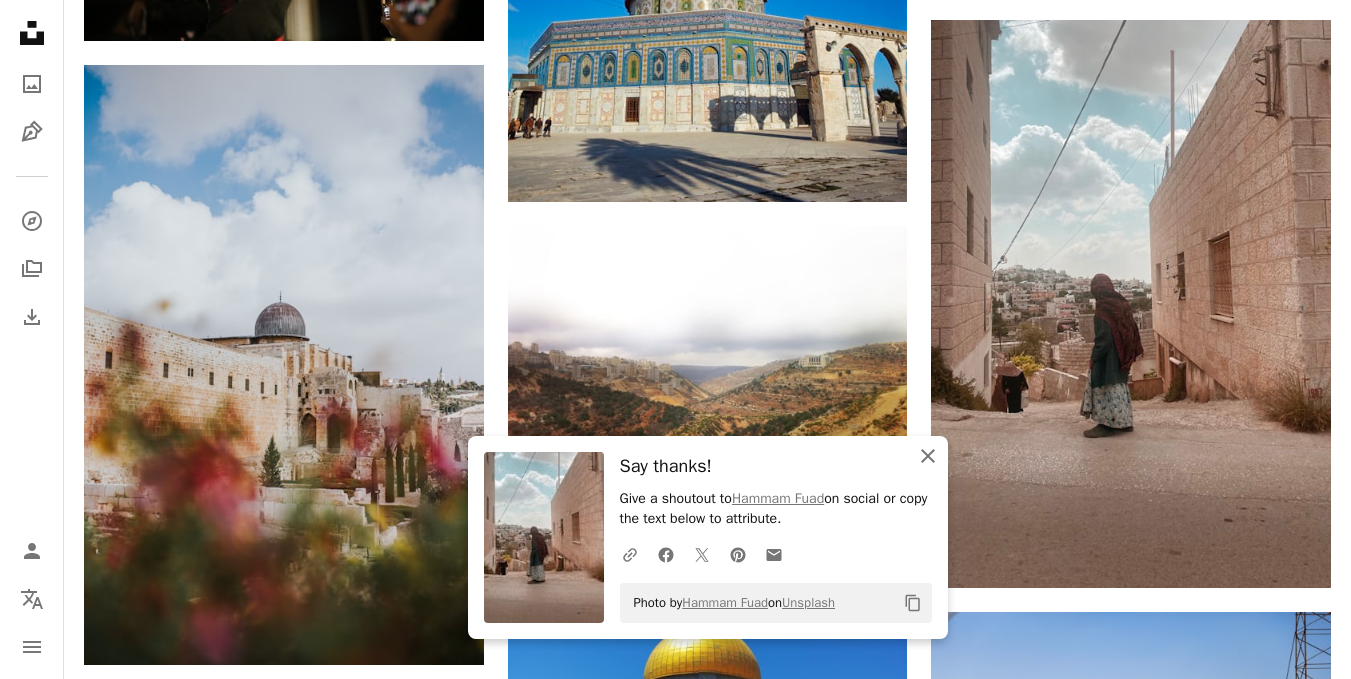 click on "An X shape" 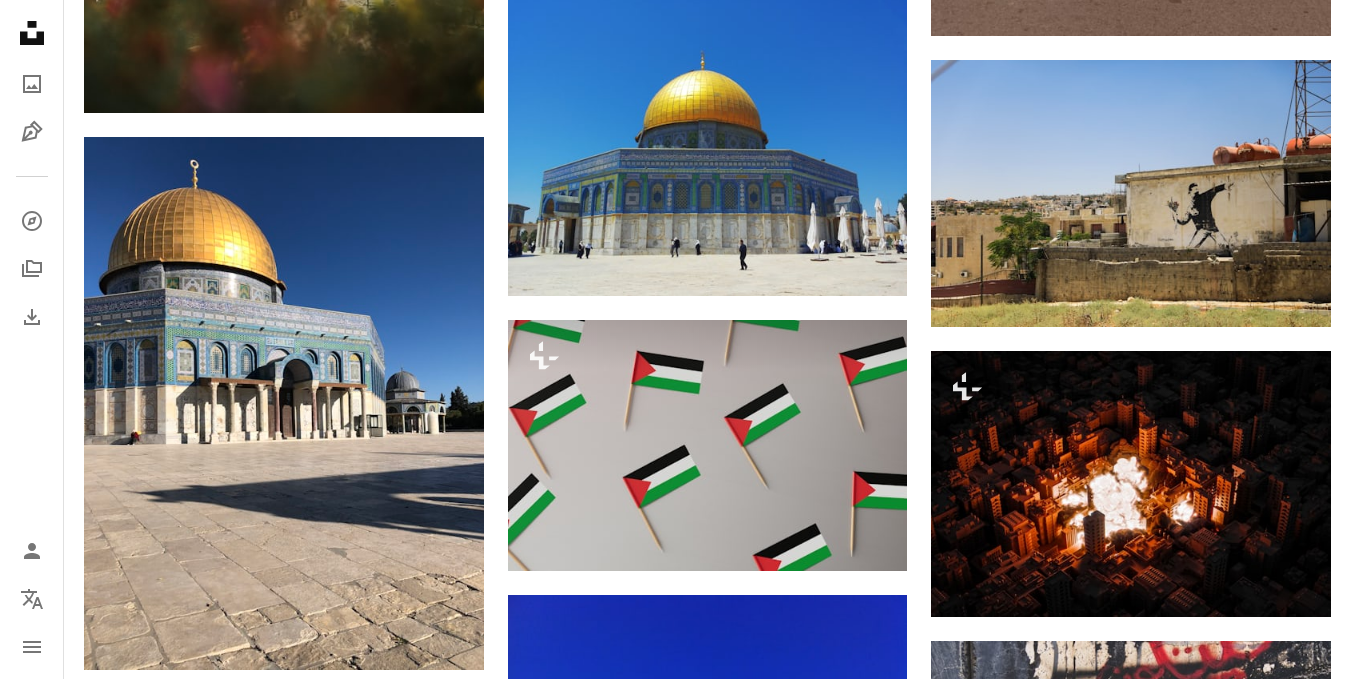 scroll, scrollTop: 2274, scrollLeft: 0, axis: vertical 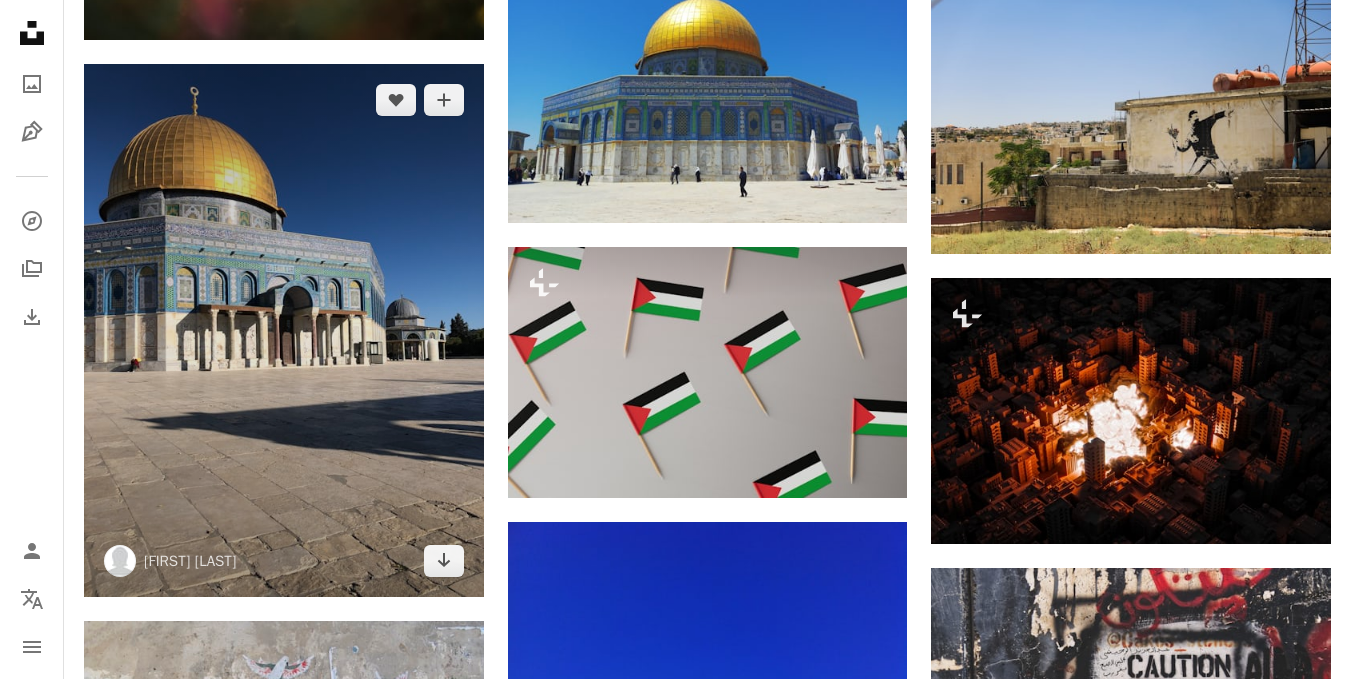 click at bounding box center (284, 330) 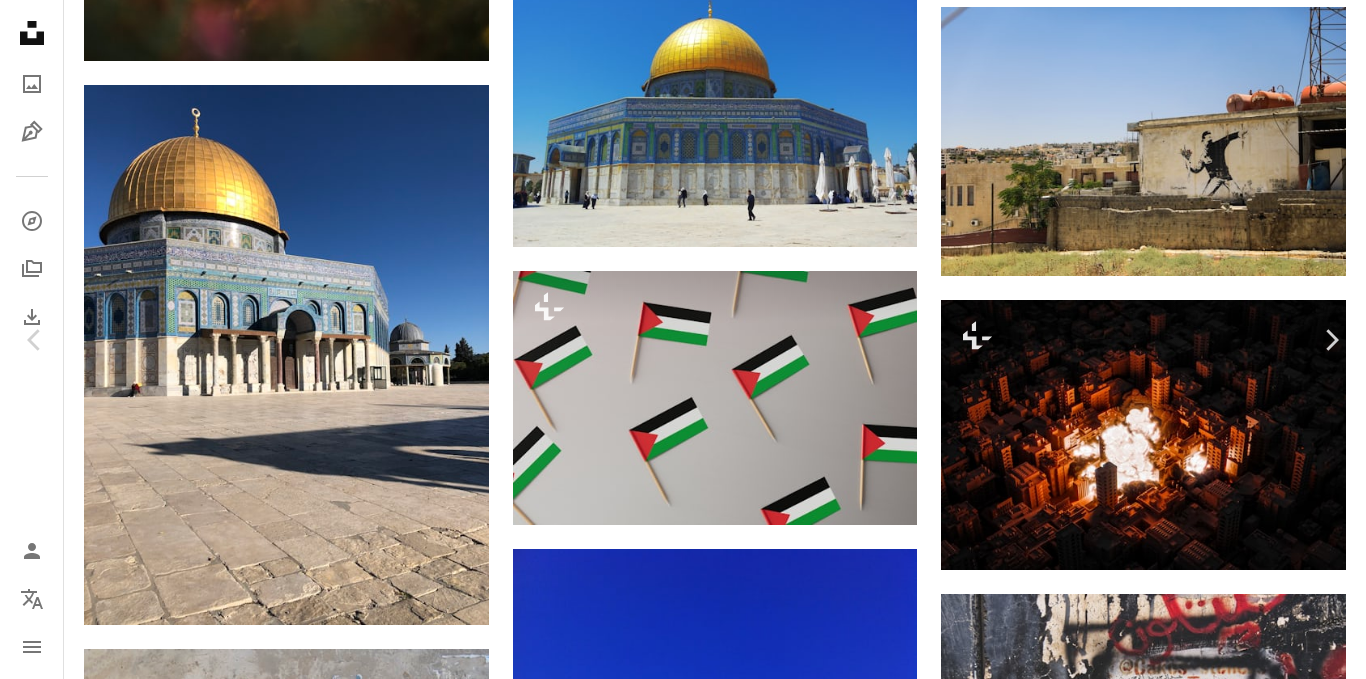 click on "Download free" at bounding box center [1171, 5769] 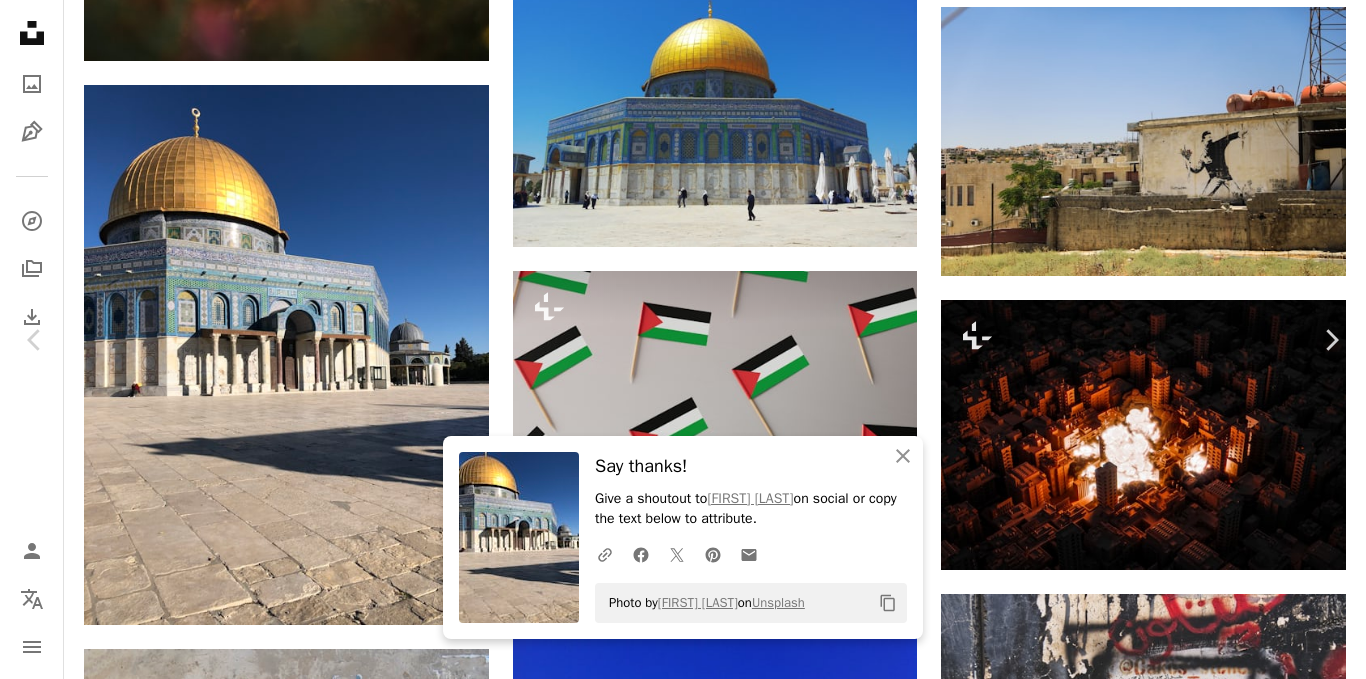 click on "An X shape" at bounding box center [20, 20] 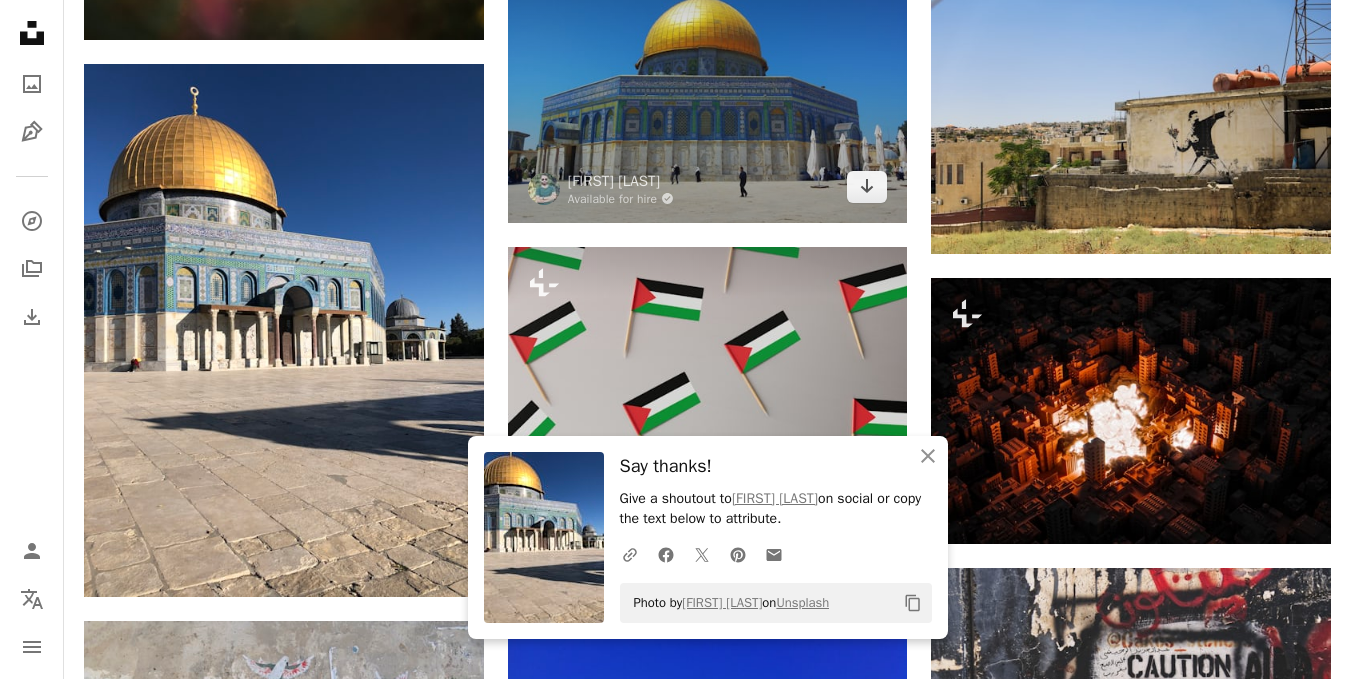 click at bounding box center (708, 73) 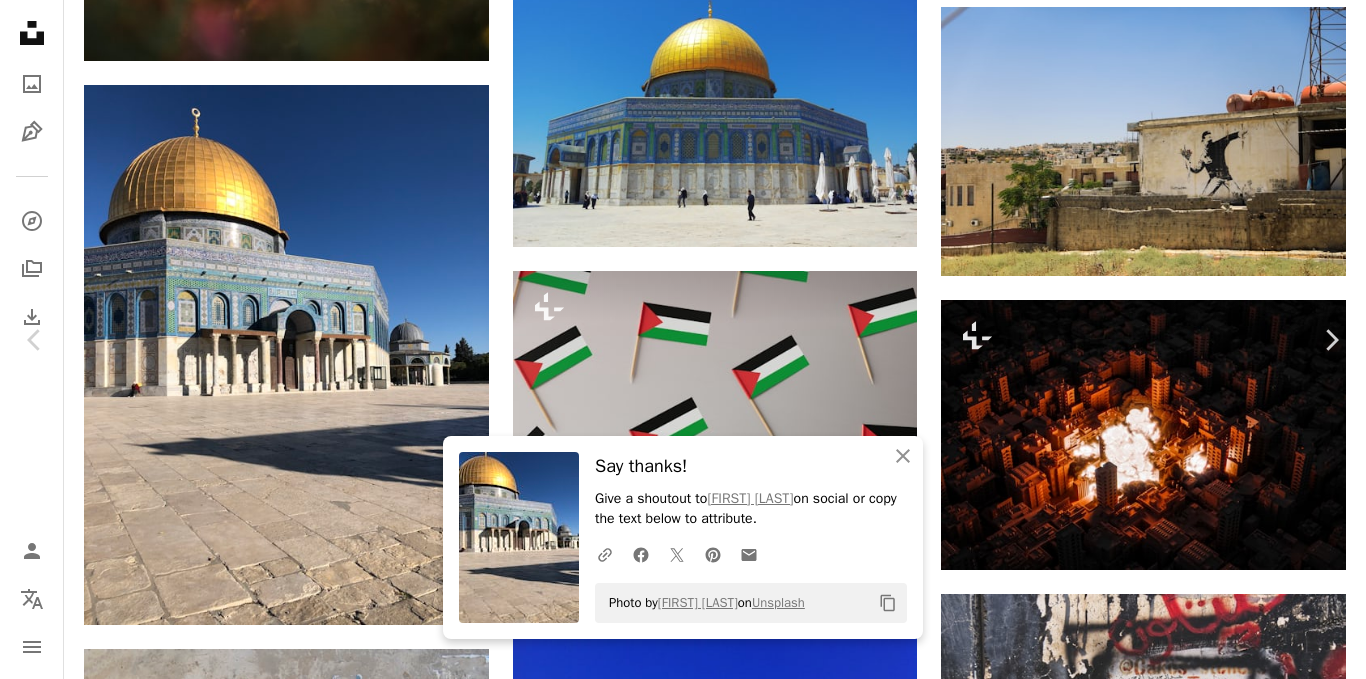click on "Download free" at bounding box center [1171, 5769] 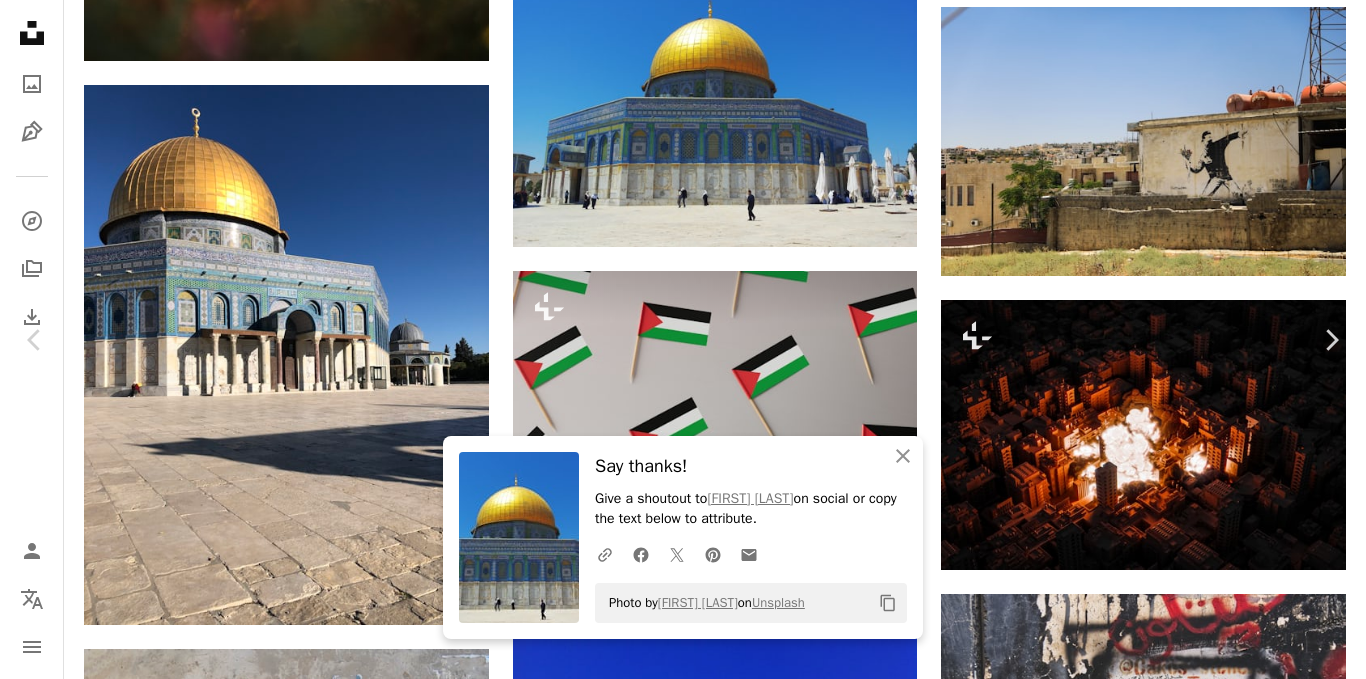 click on "An X shape" at bounding box center (20, 20) 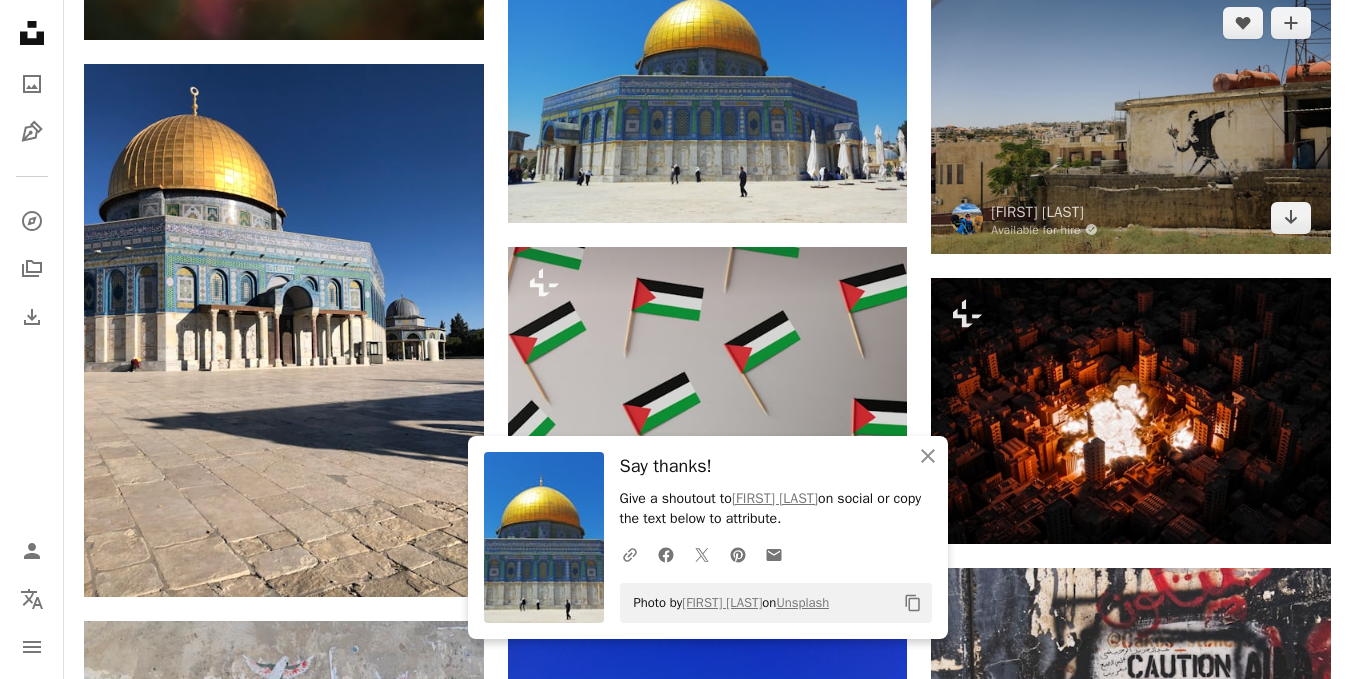 click at bounding box center [1131, 120] 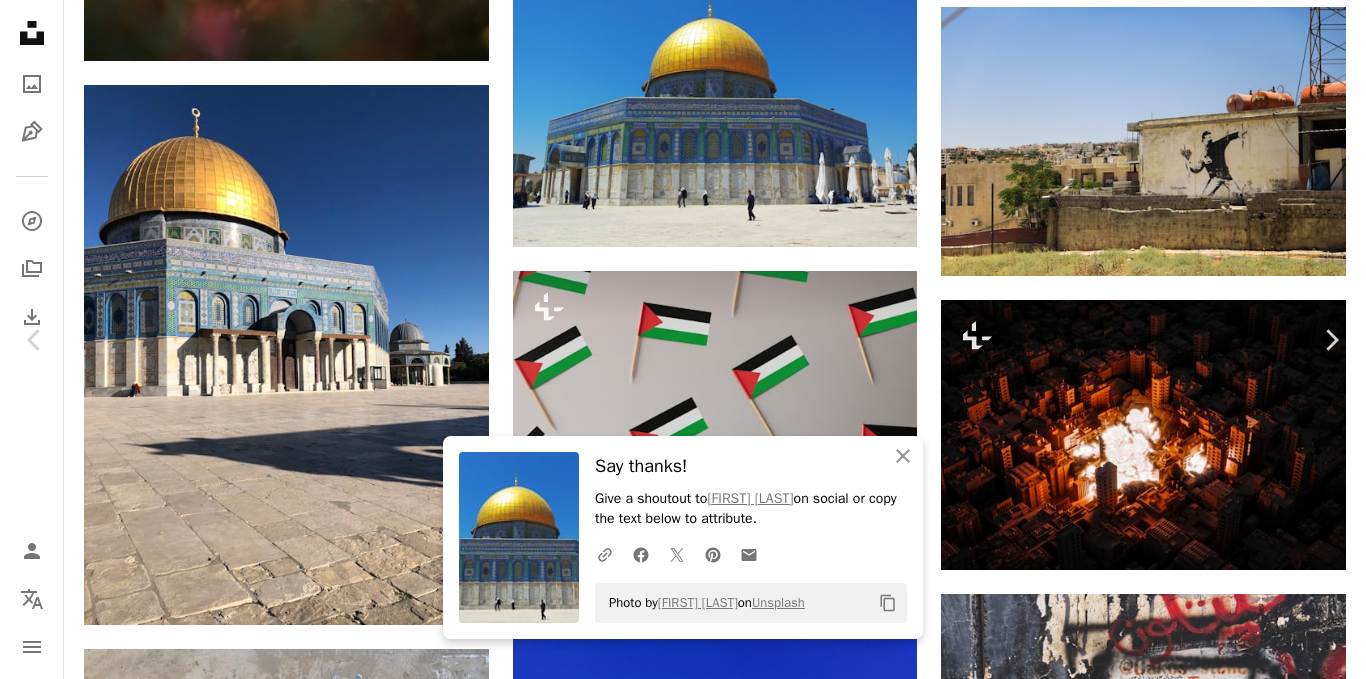 click on "[FIRST] [LAST] Available for hire A checkmark inside of a circle A heart A plus sign Download free Chevron down" at bounding box center (675, 5769) 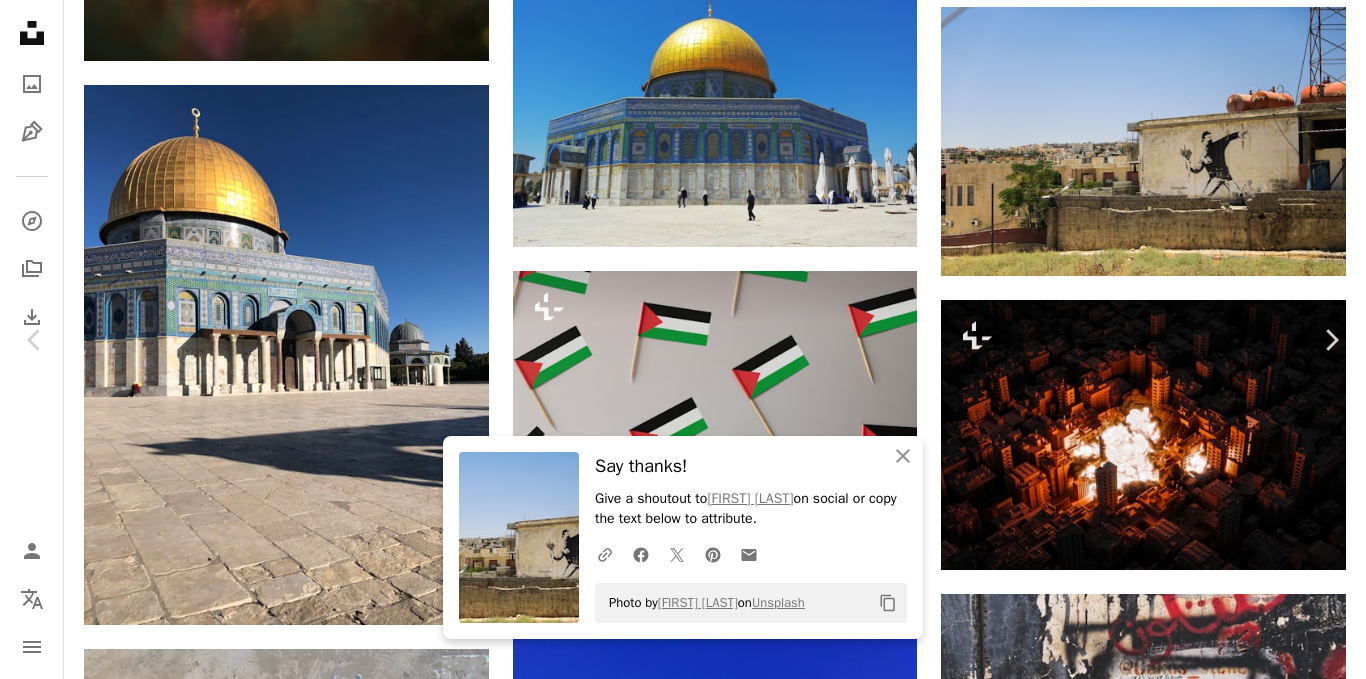 click on "An X shape" at bounding box center (20, 20) 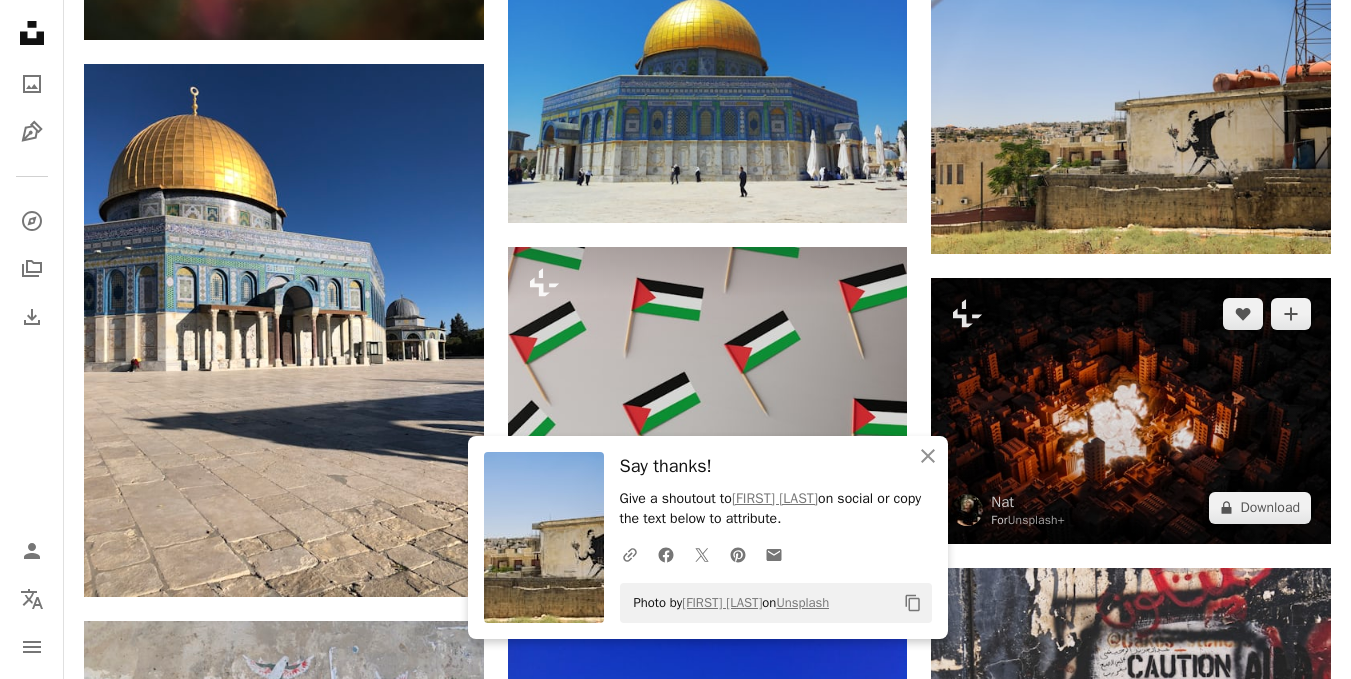 click at bounding box center (1131, 411) 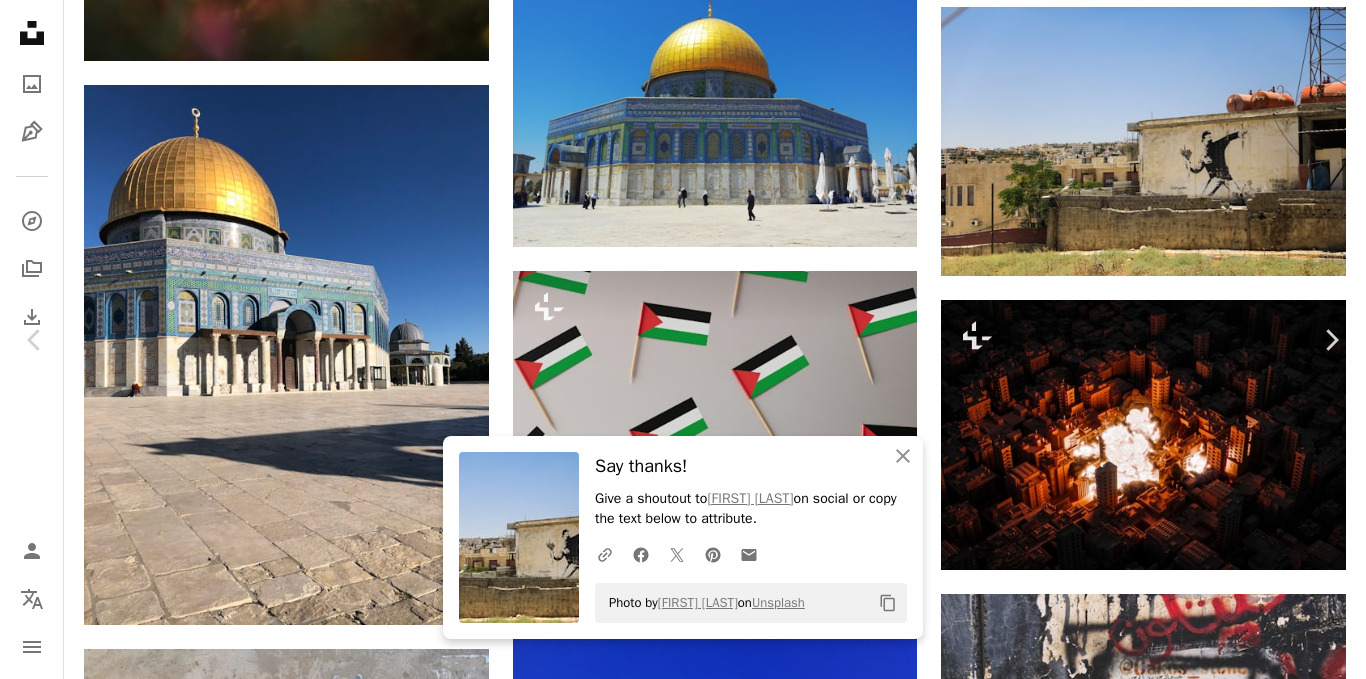click on "An X shape" at bounding box center [20, 20] 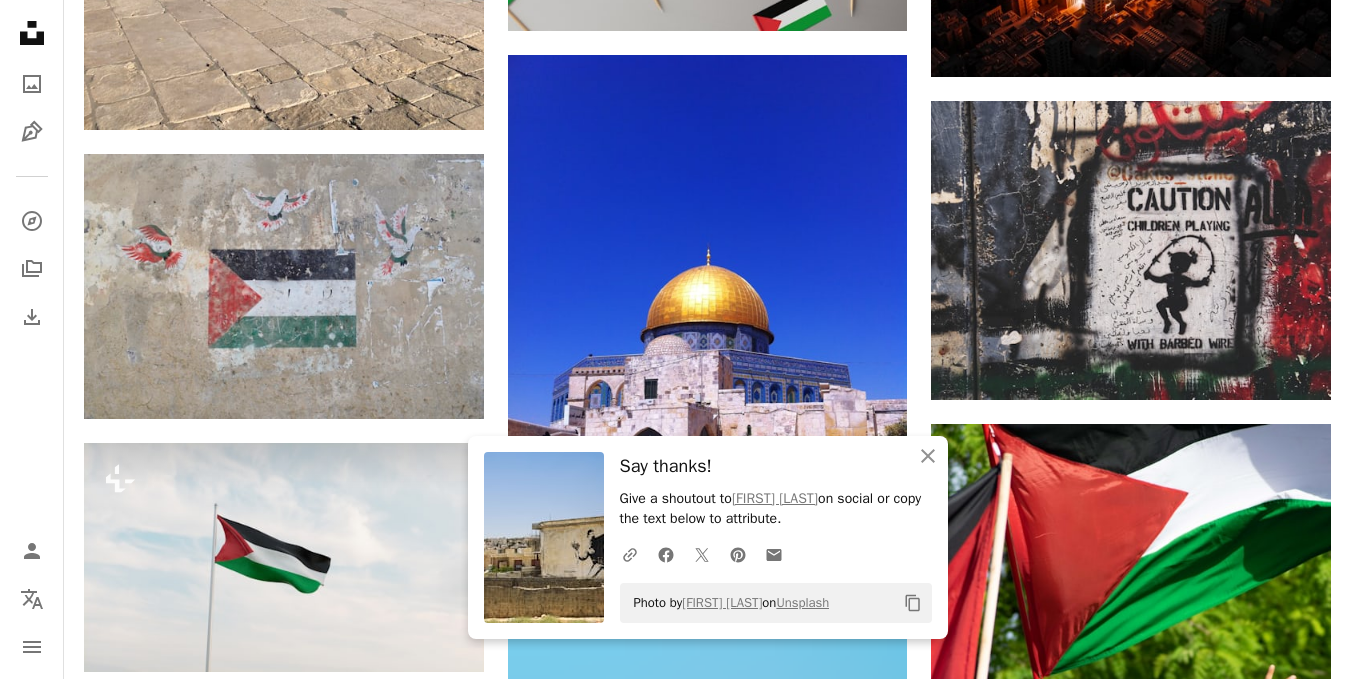 scroll, scrollTop: 2803, scrollLeft: 0, axis: vertical 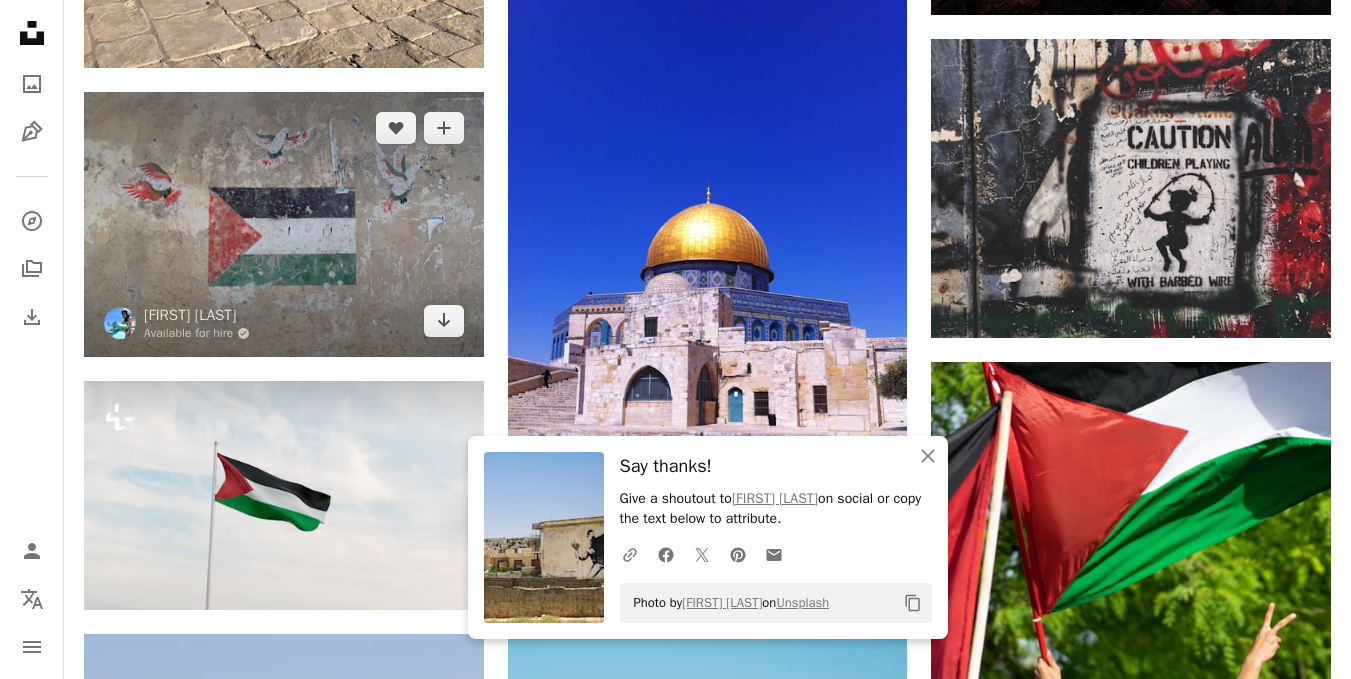 click at bounding box center (284, 224) 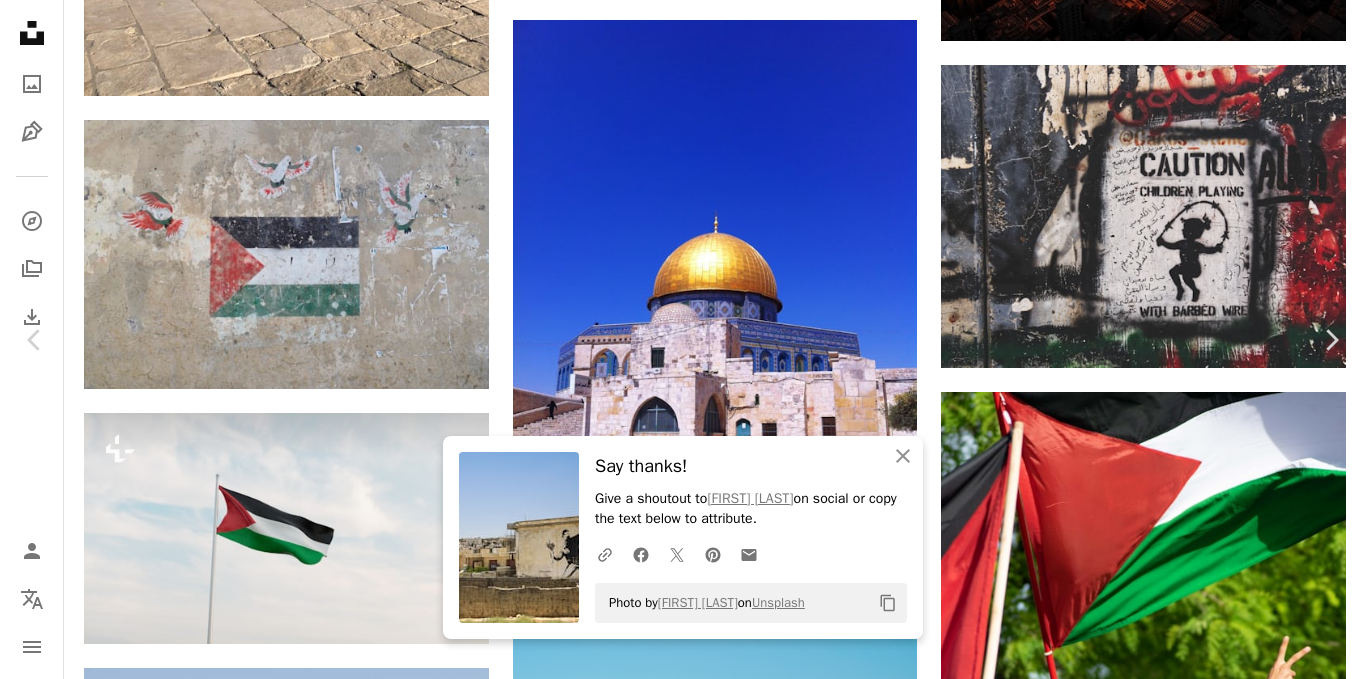click on "Download free" at bounding box center [1171, 5241] 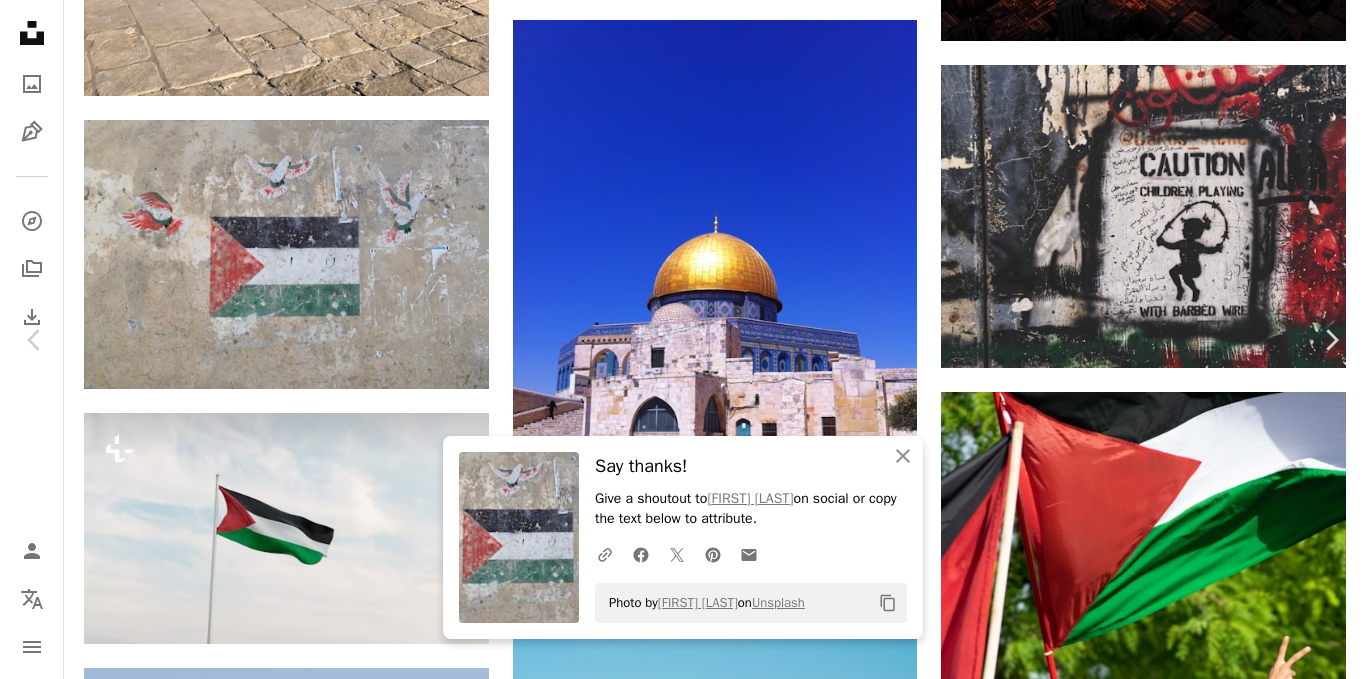 click on "An X shape" at bounding box center (20, 20) 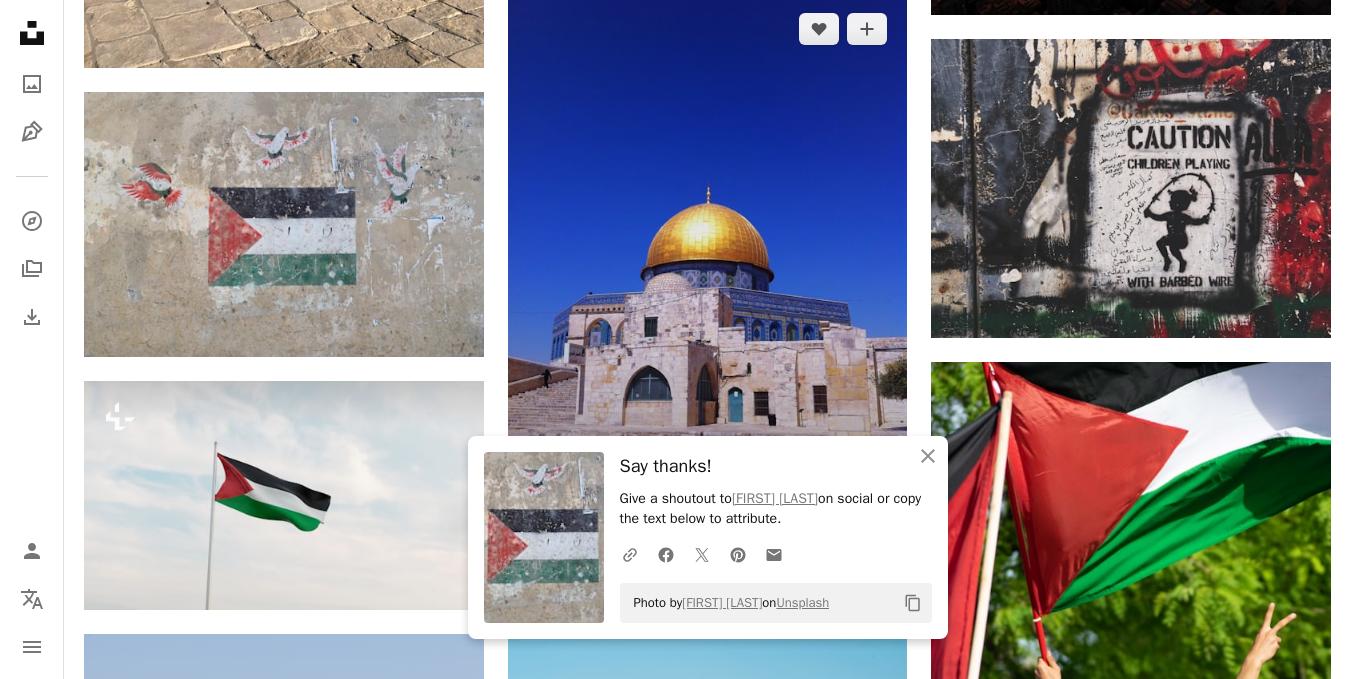 click at bounding box center (708, 260) 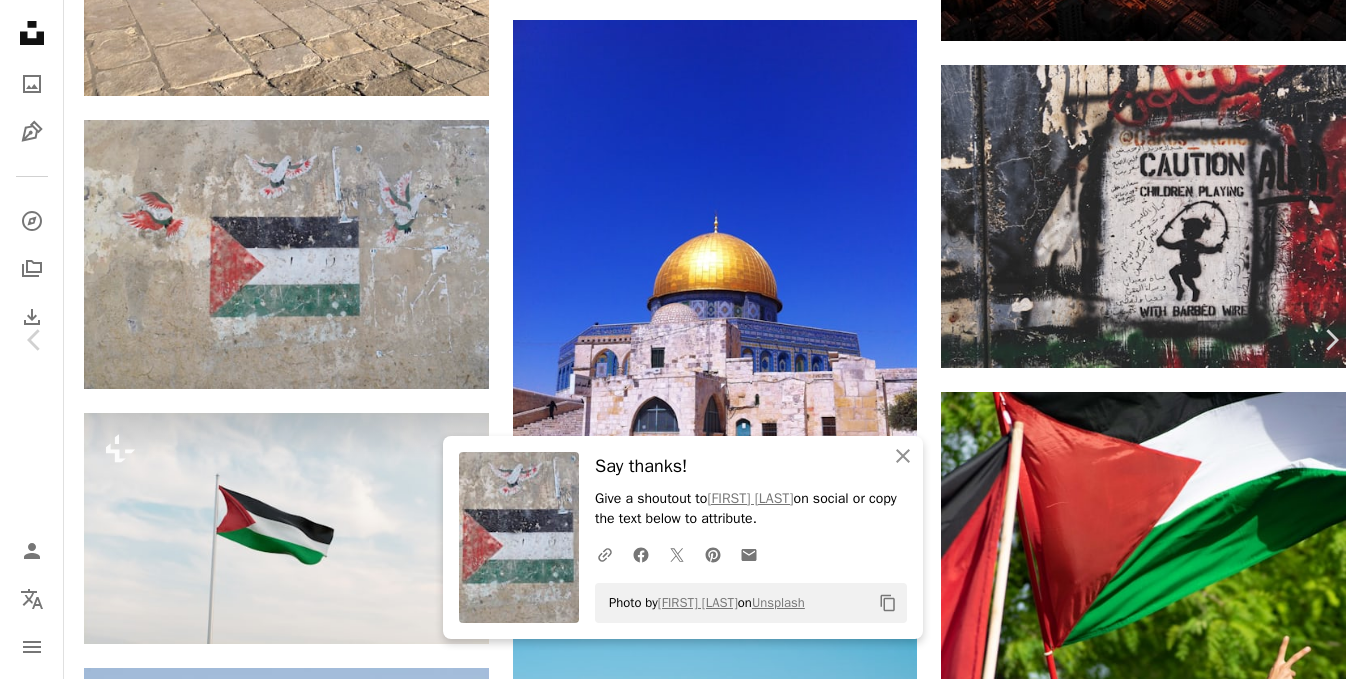 click on "Download free" at bounding box center (1171, 5241) 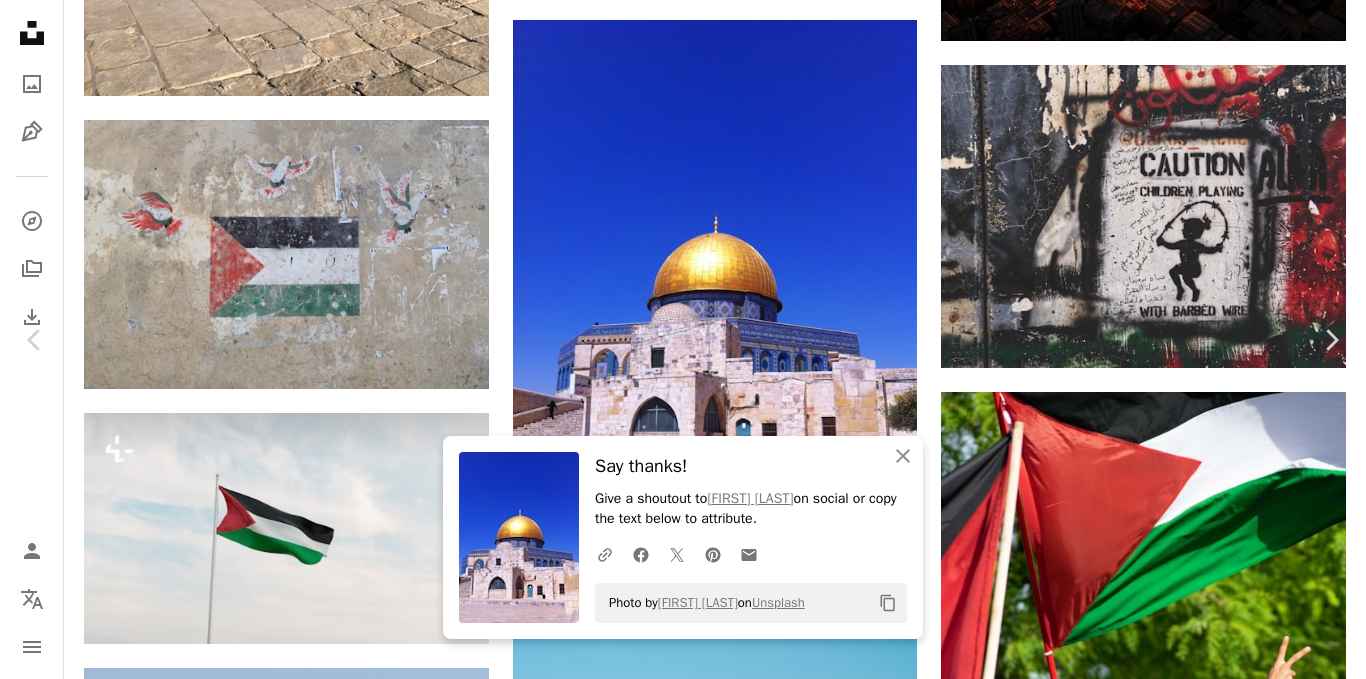 click on "An X shape" at bounding box center (20, 20) 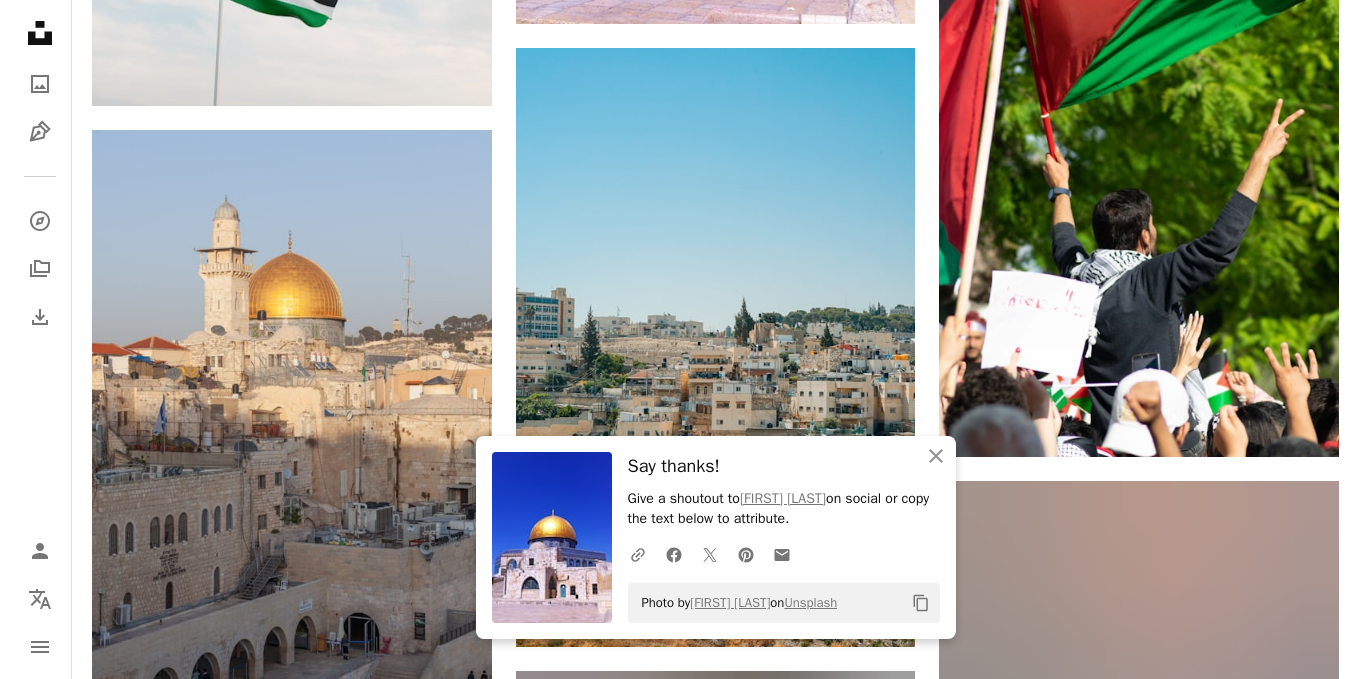 scroll, scrollTop: 3443, scrollLeft: 0, axis: vertical 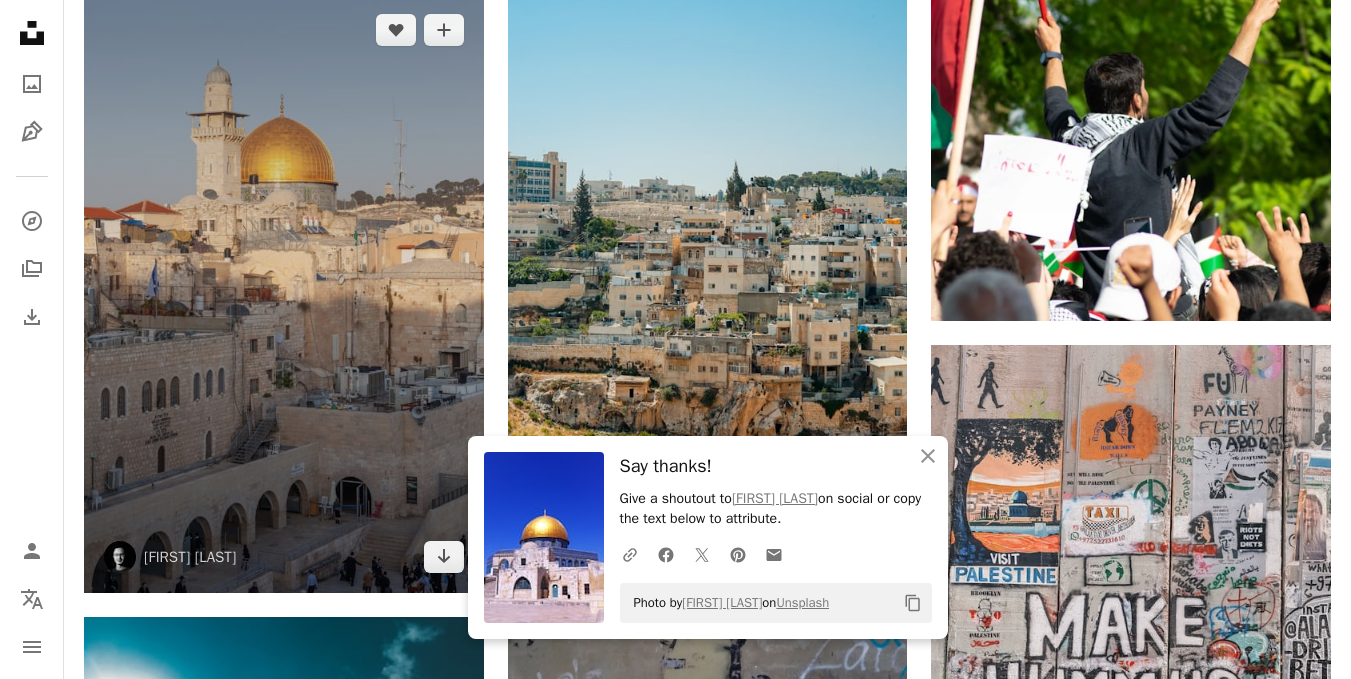 click at bounding box center (284, 293) 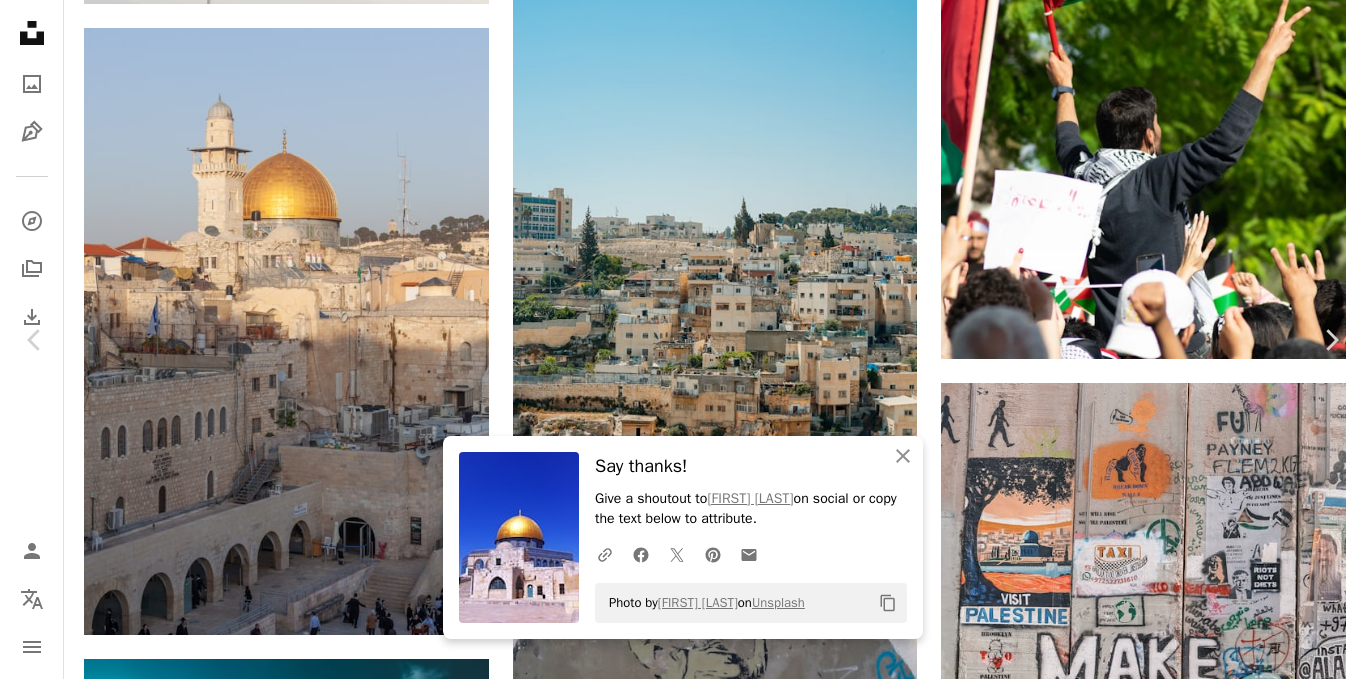 click on "Download free" at bounding box center [1171, 4601] 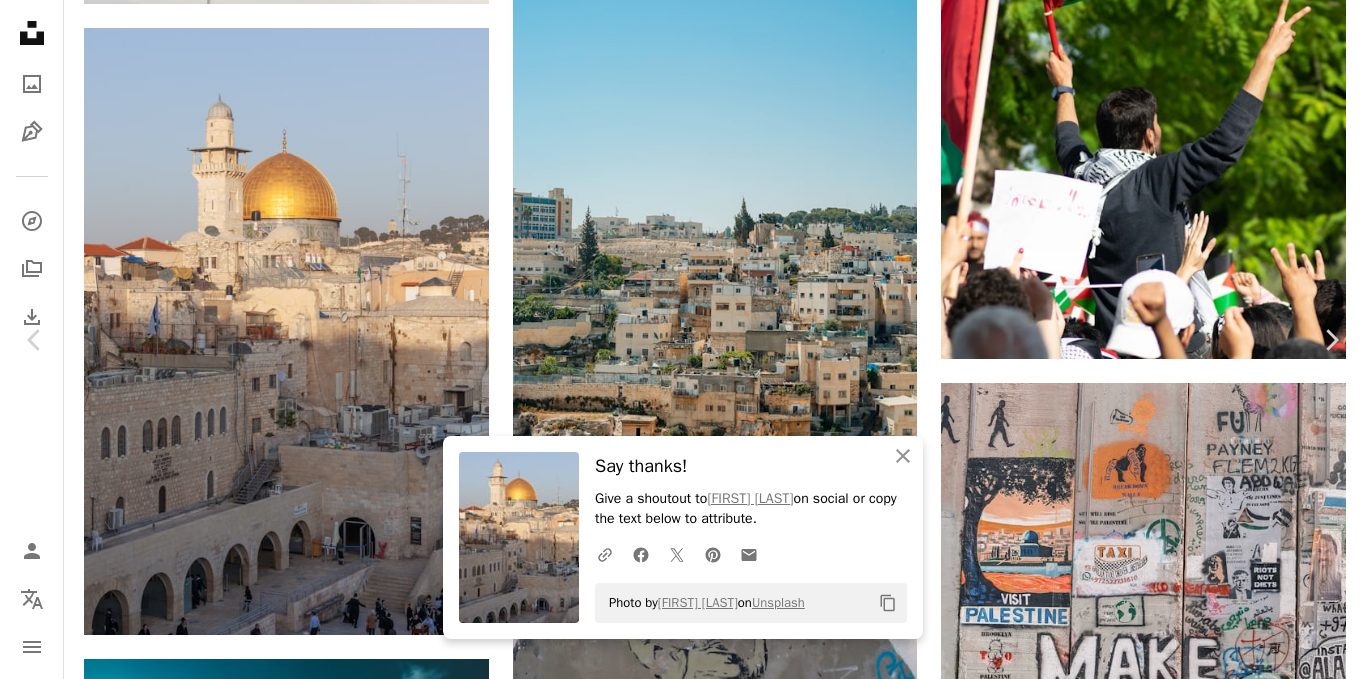 click on "An X shape" at bounding box center [20, 20] 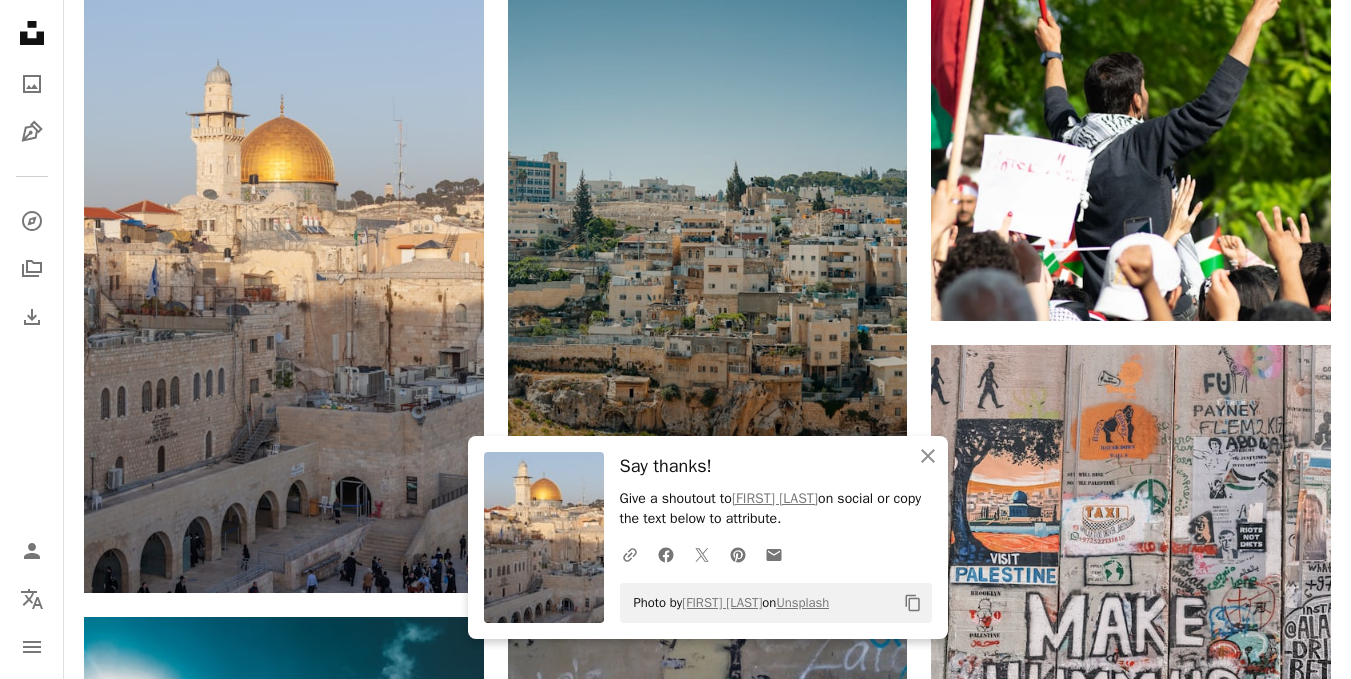 click at bounding box center (708, 212) 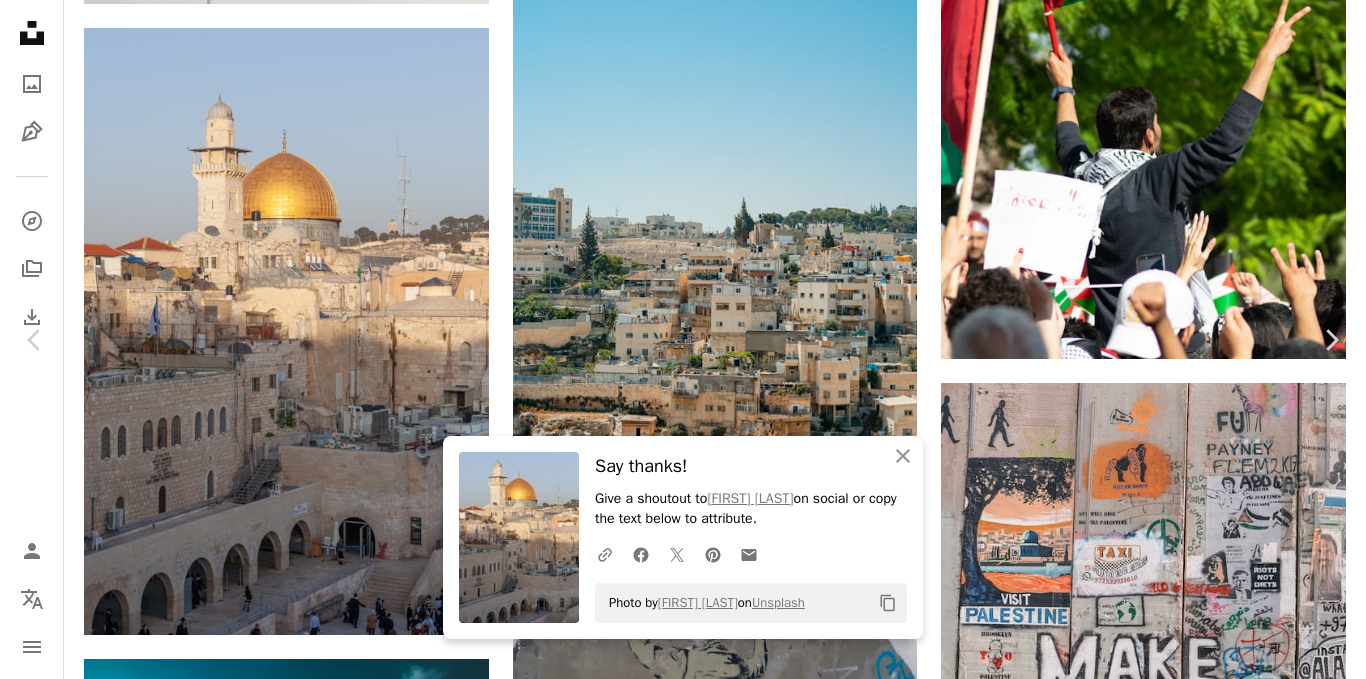 click on "Download free" at bounding box center [1171, 4601] 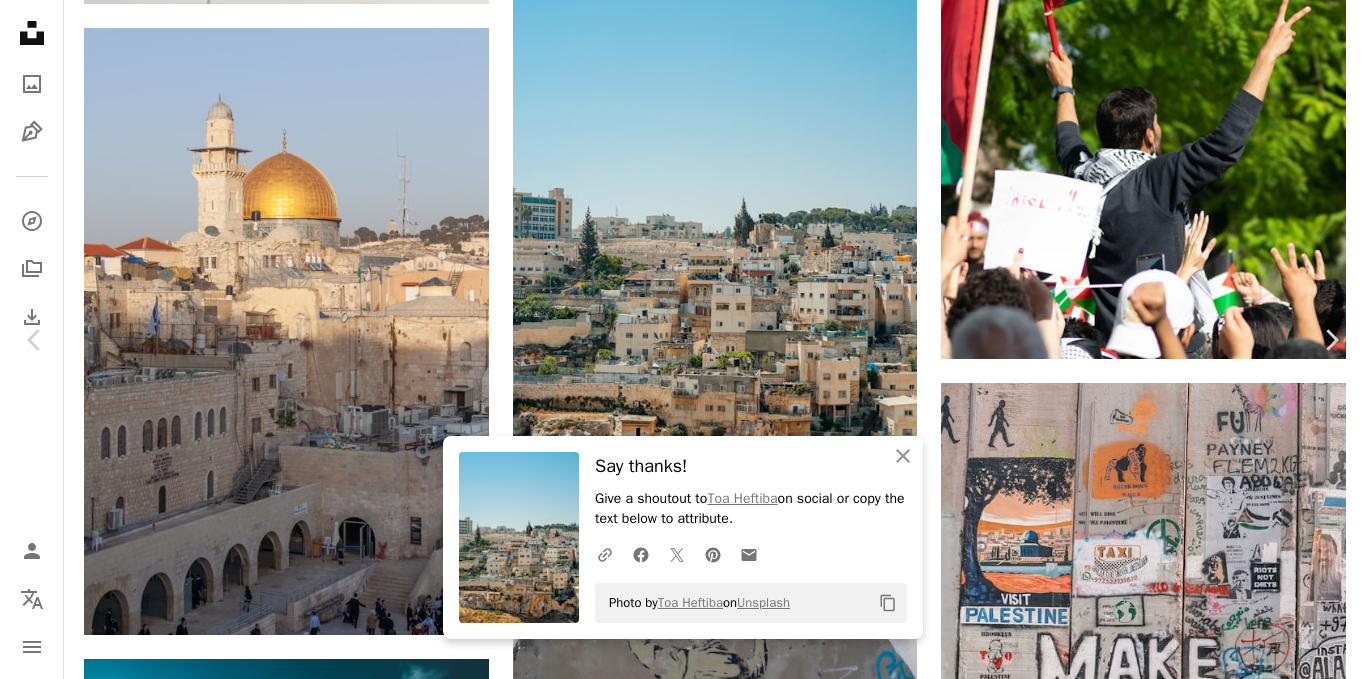 click on "An X shape" at bounding box center (20, 20) 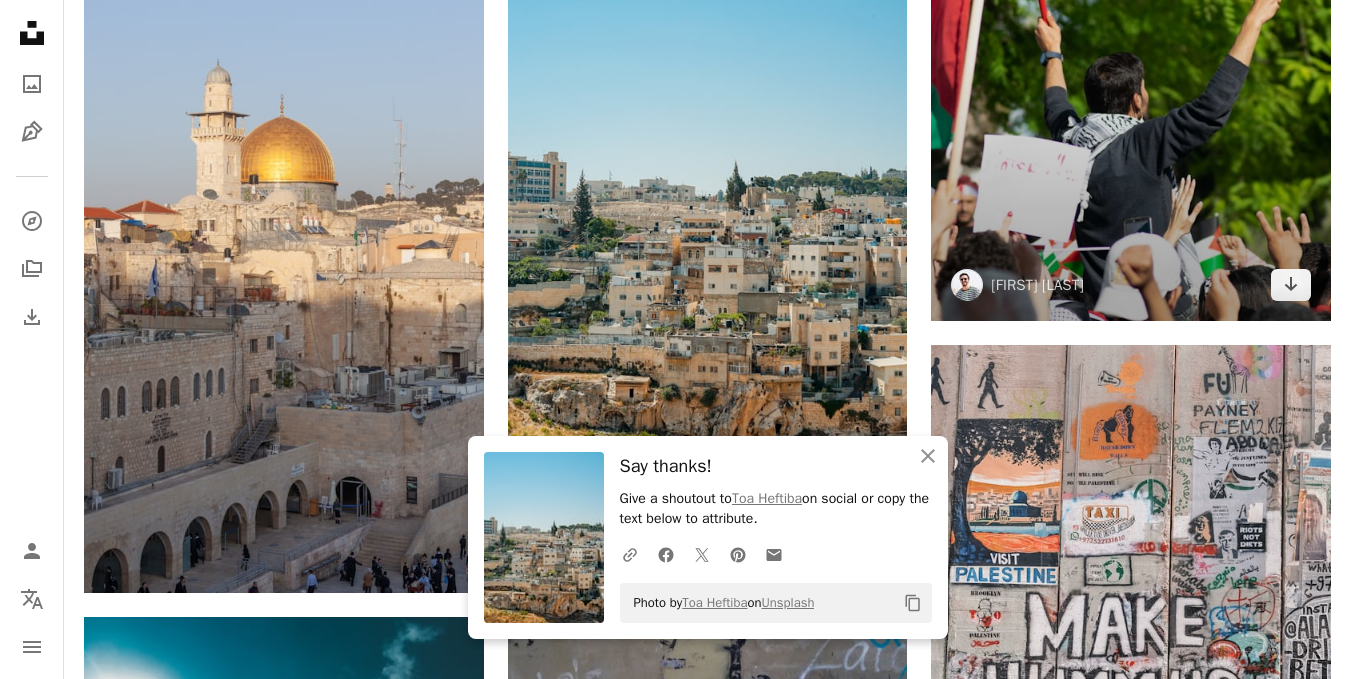 click at bounding box center [1131, 21] 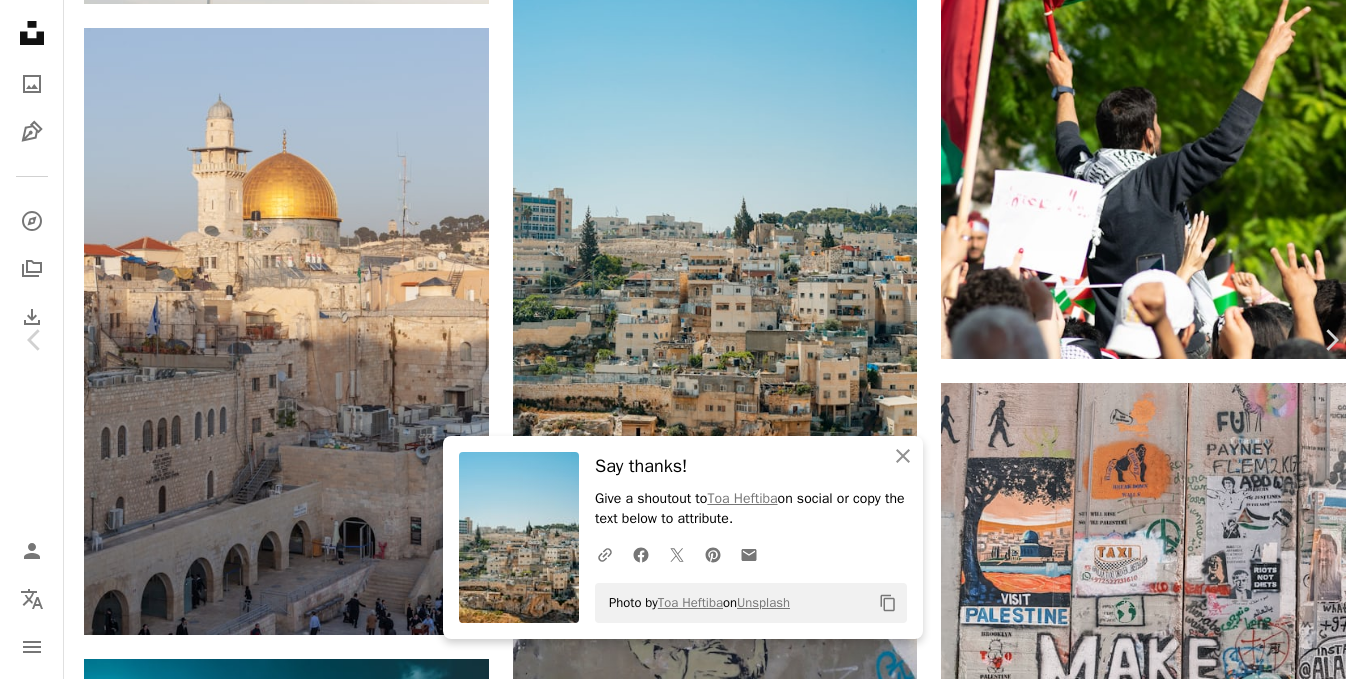 click on "Download free" at bounding box center (1171, 4601) 